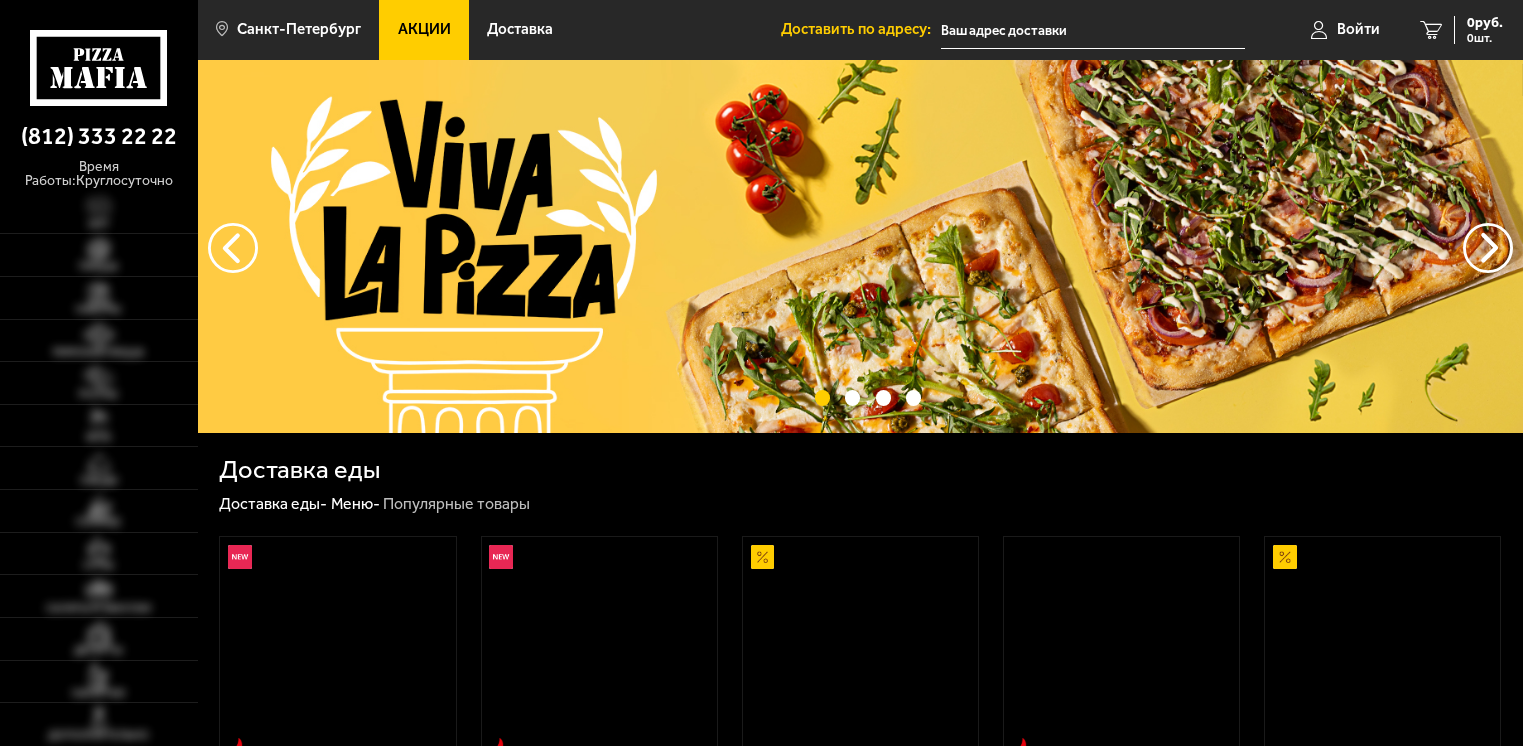 scroll, scrollTop: 0, scrollLeft: 0, axis: both 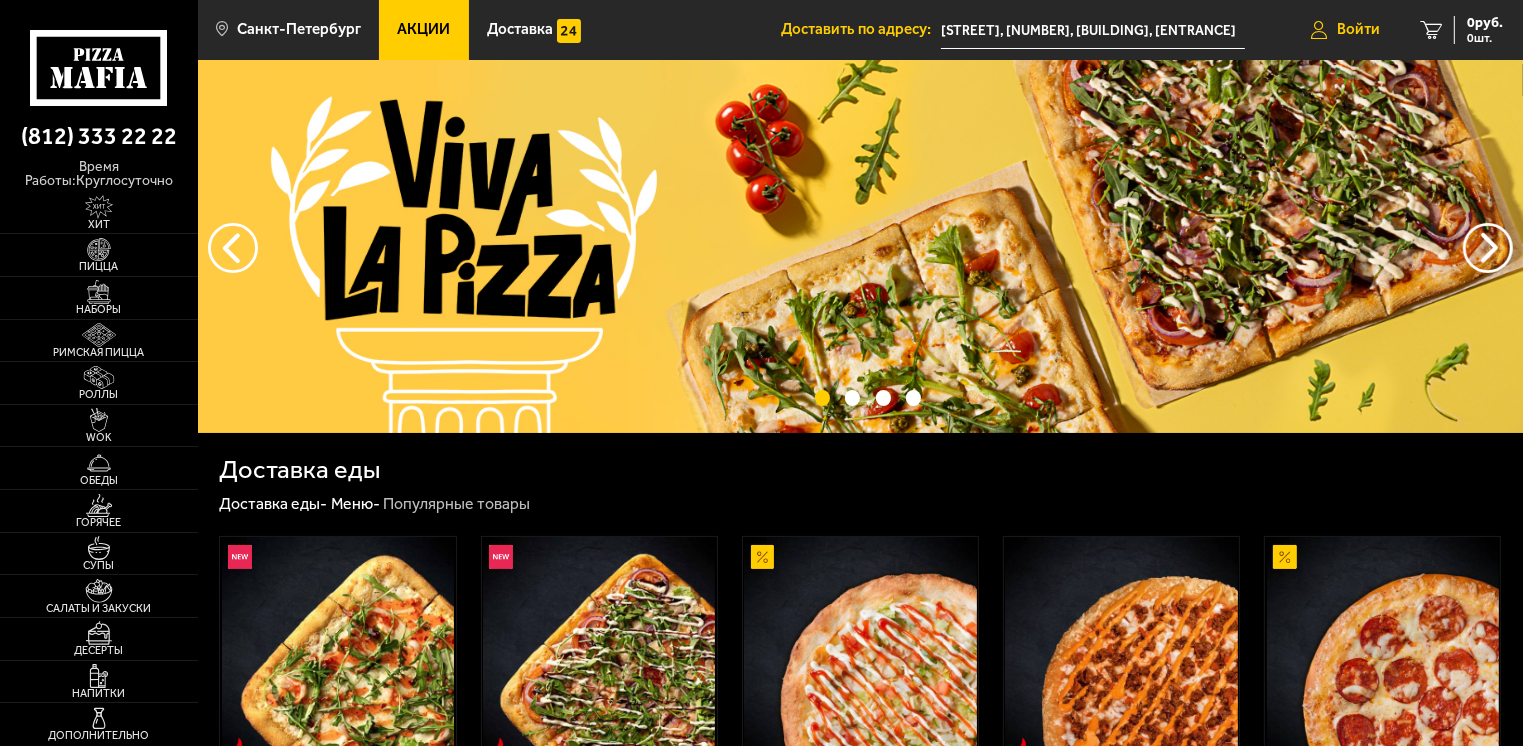 click on "Войти" at bounding box center [1358, 29] 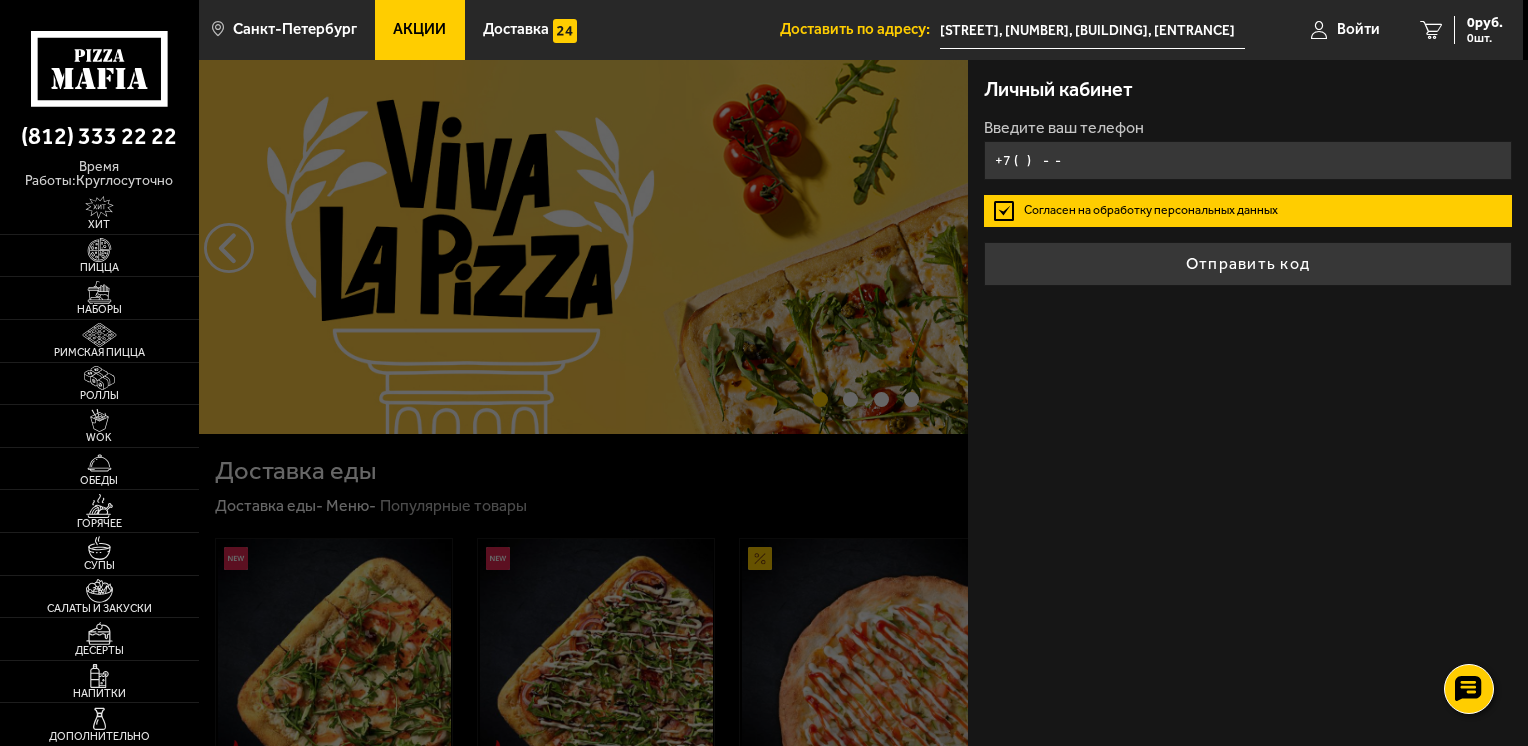 click on "+7 (   )    -  -" at bounding box center (1248, 160) 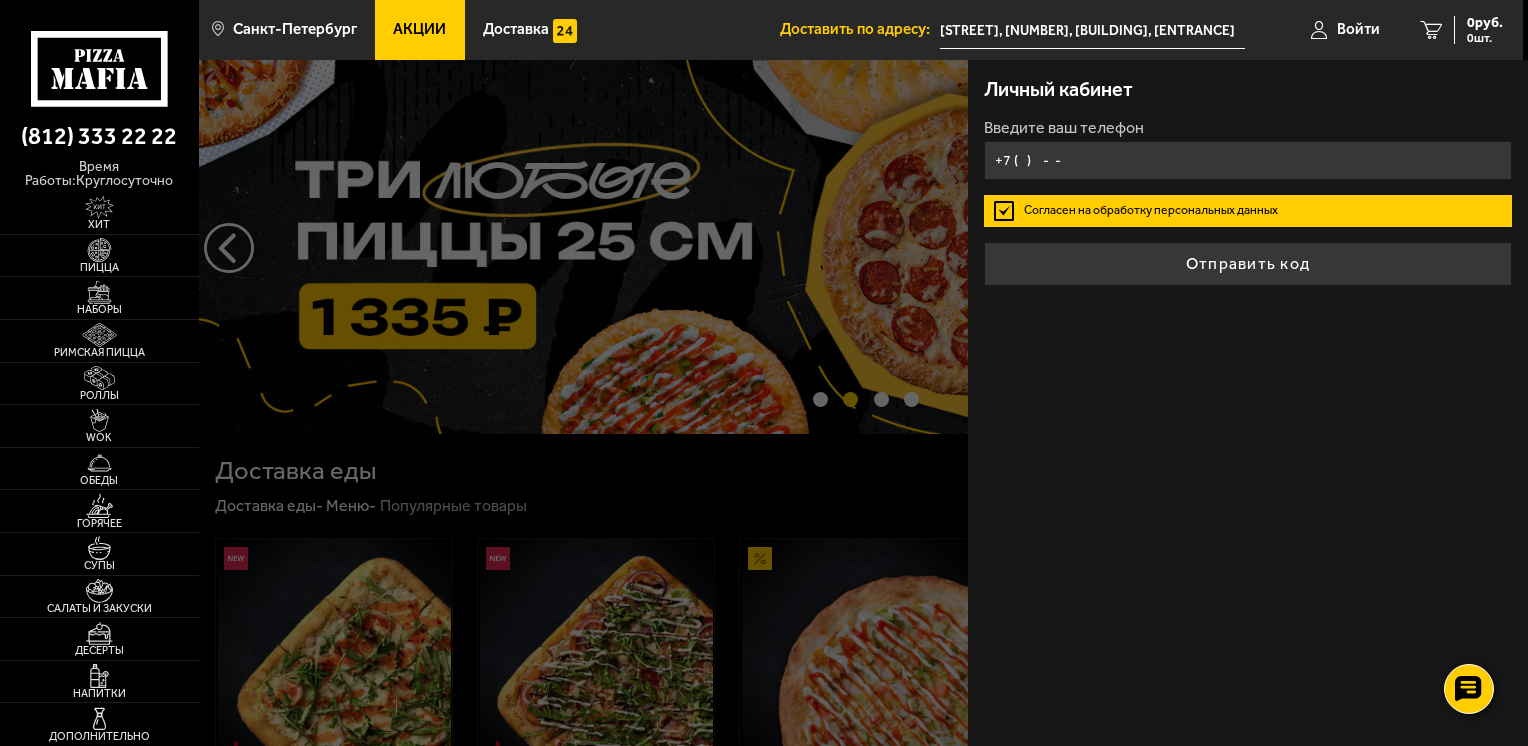 click on "+7 (   )    -  -" at bounding box center [1248, 160] 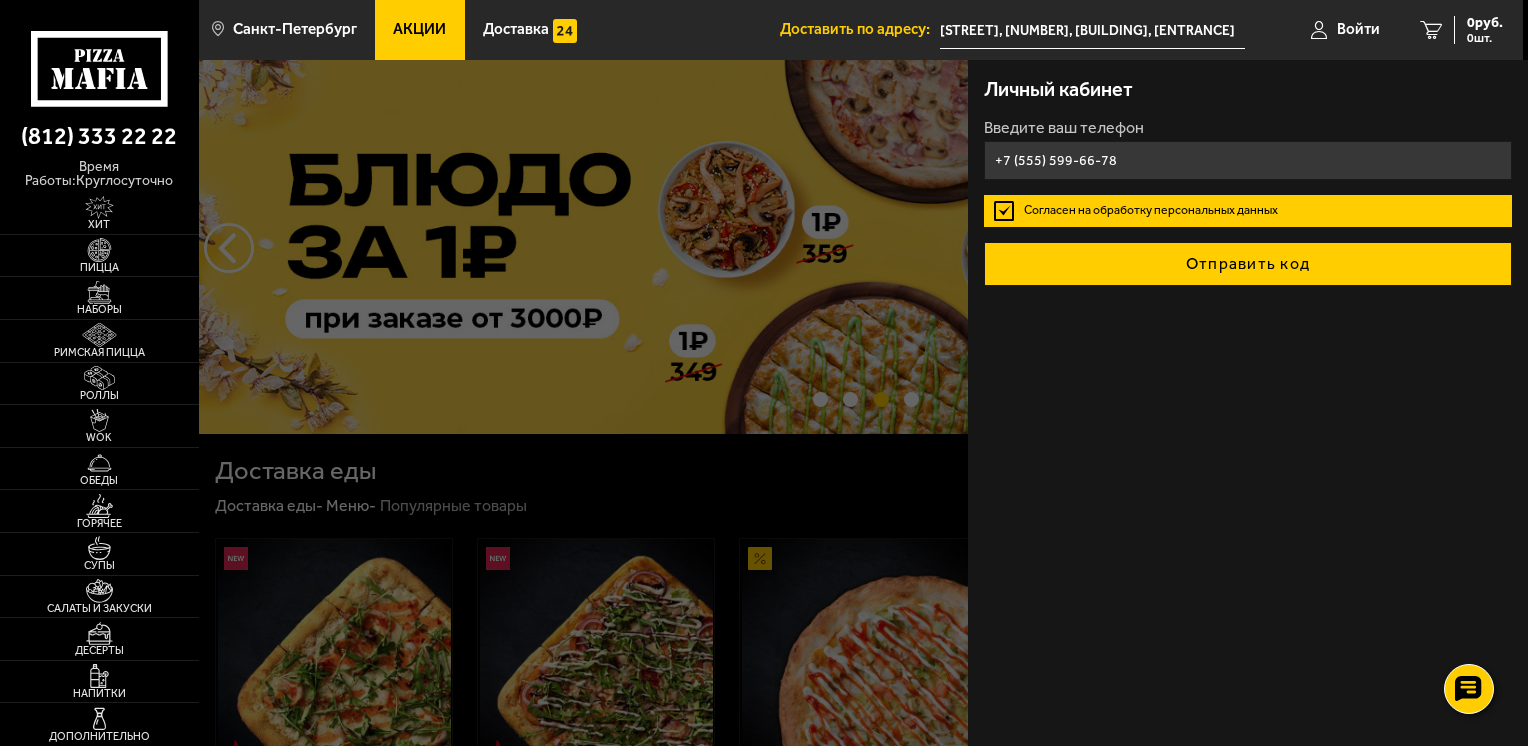 type on "+7 (555) 599-66-78" 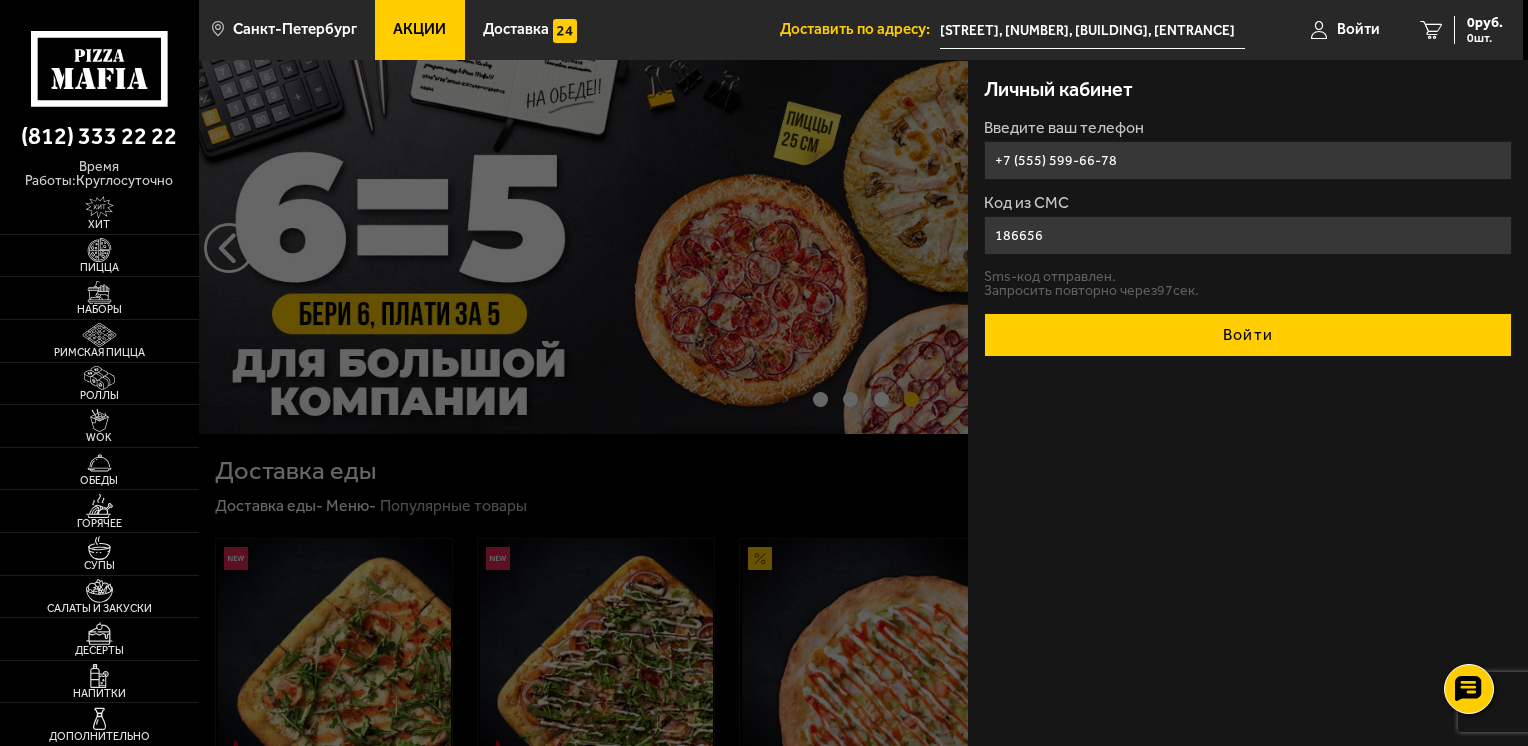 type on "186656" 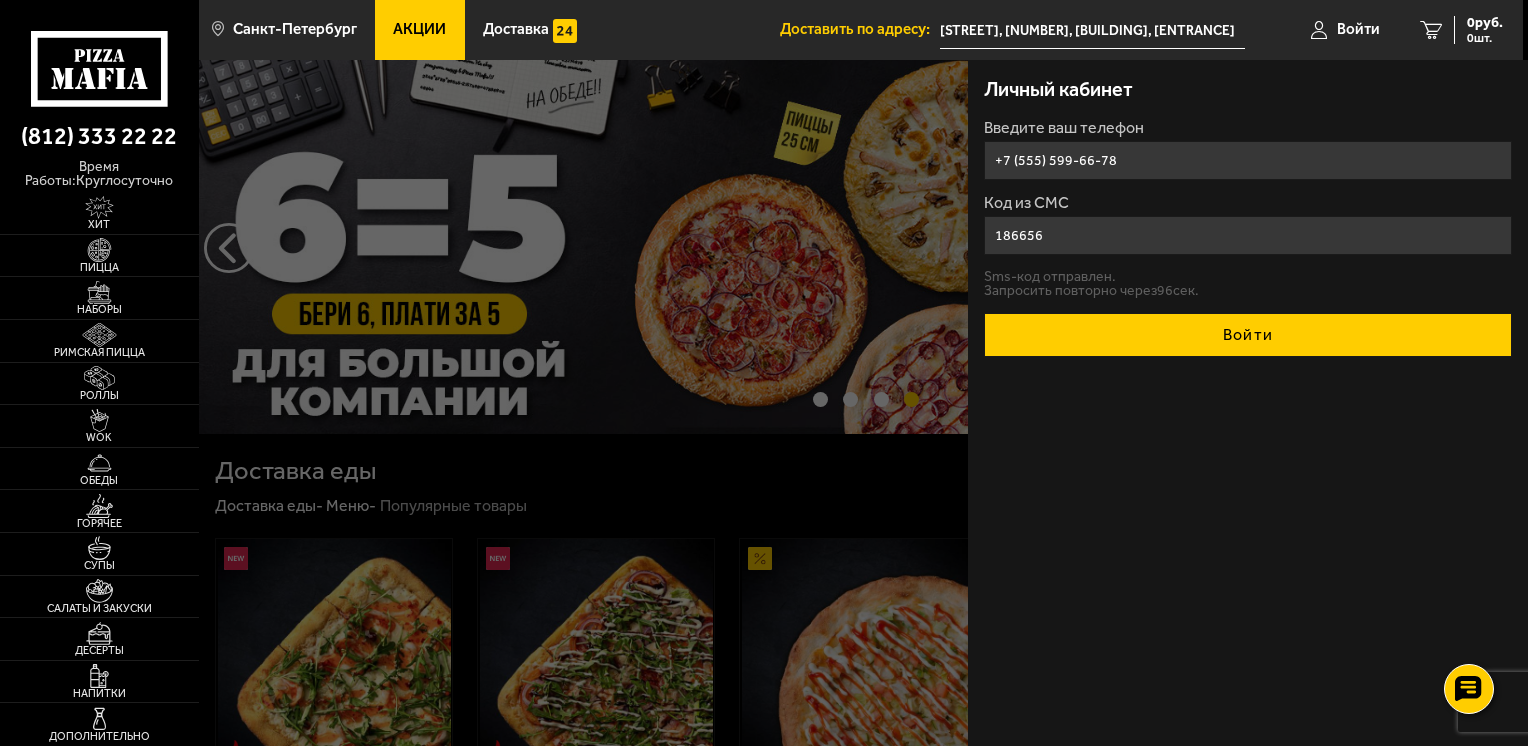 click on "Войти" at bounding box center [1248, 335] 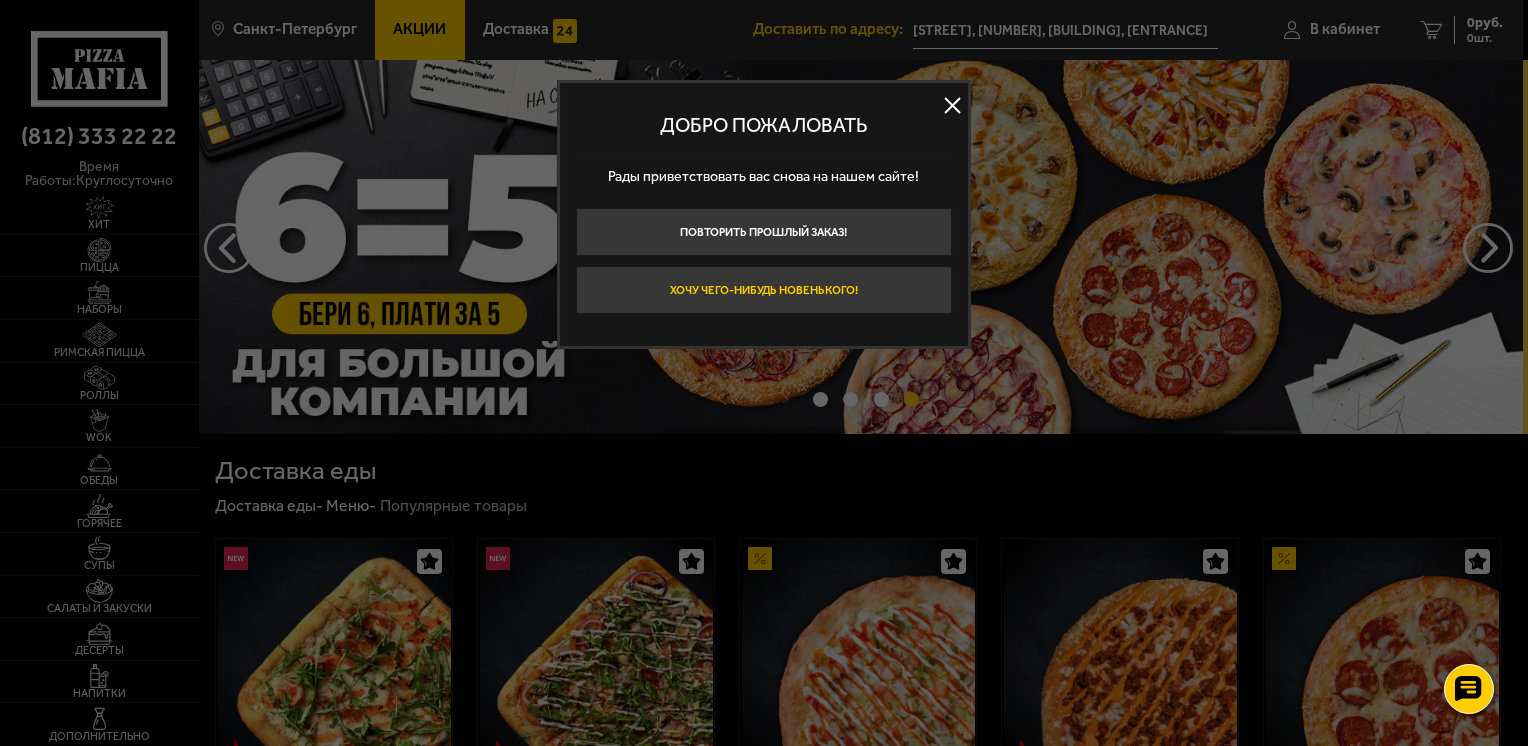 click on "Хочу чего-нибудь новенького!" at bounding box center (764, 290) 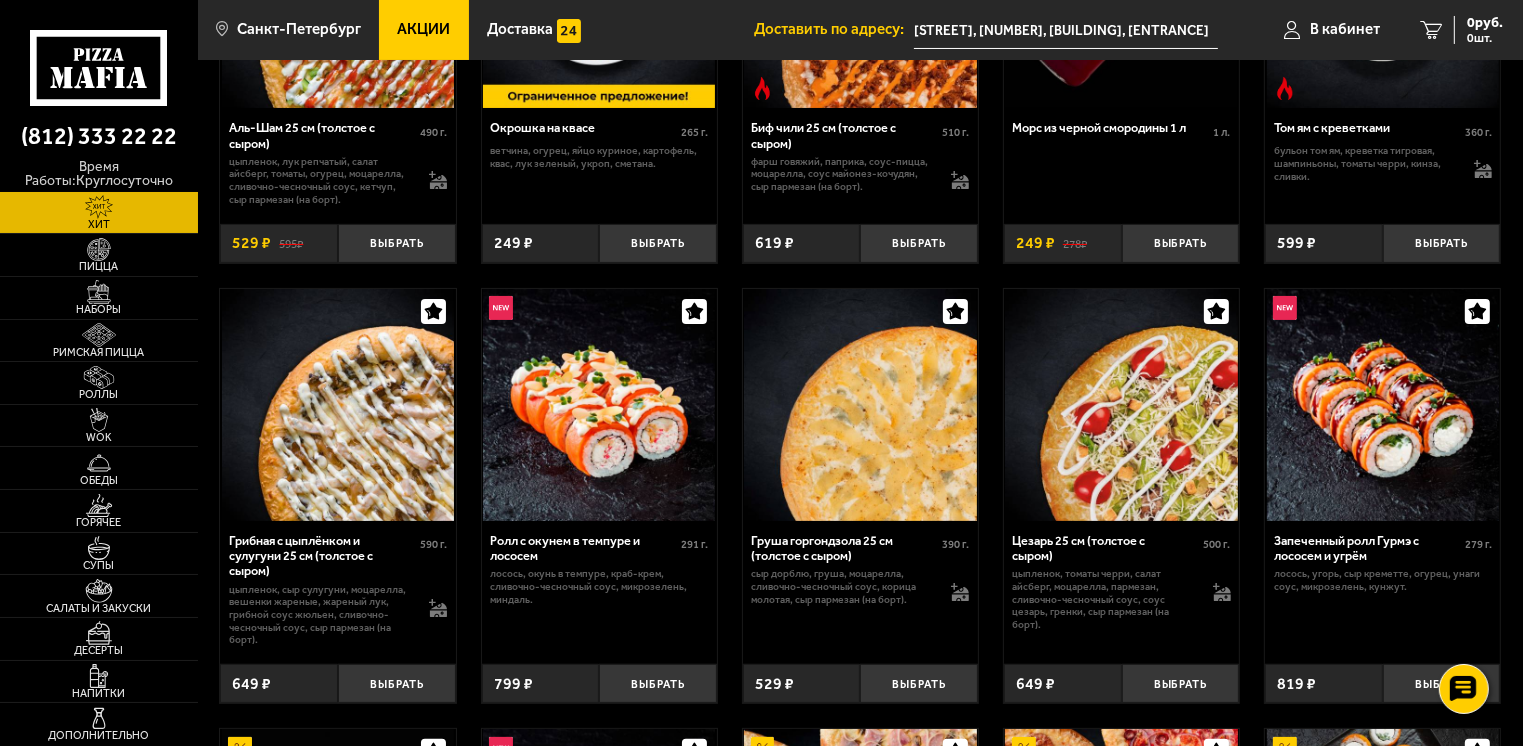 scroll, scrollTop: 279, scrollLeft: 0, axis: vertical 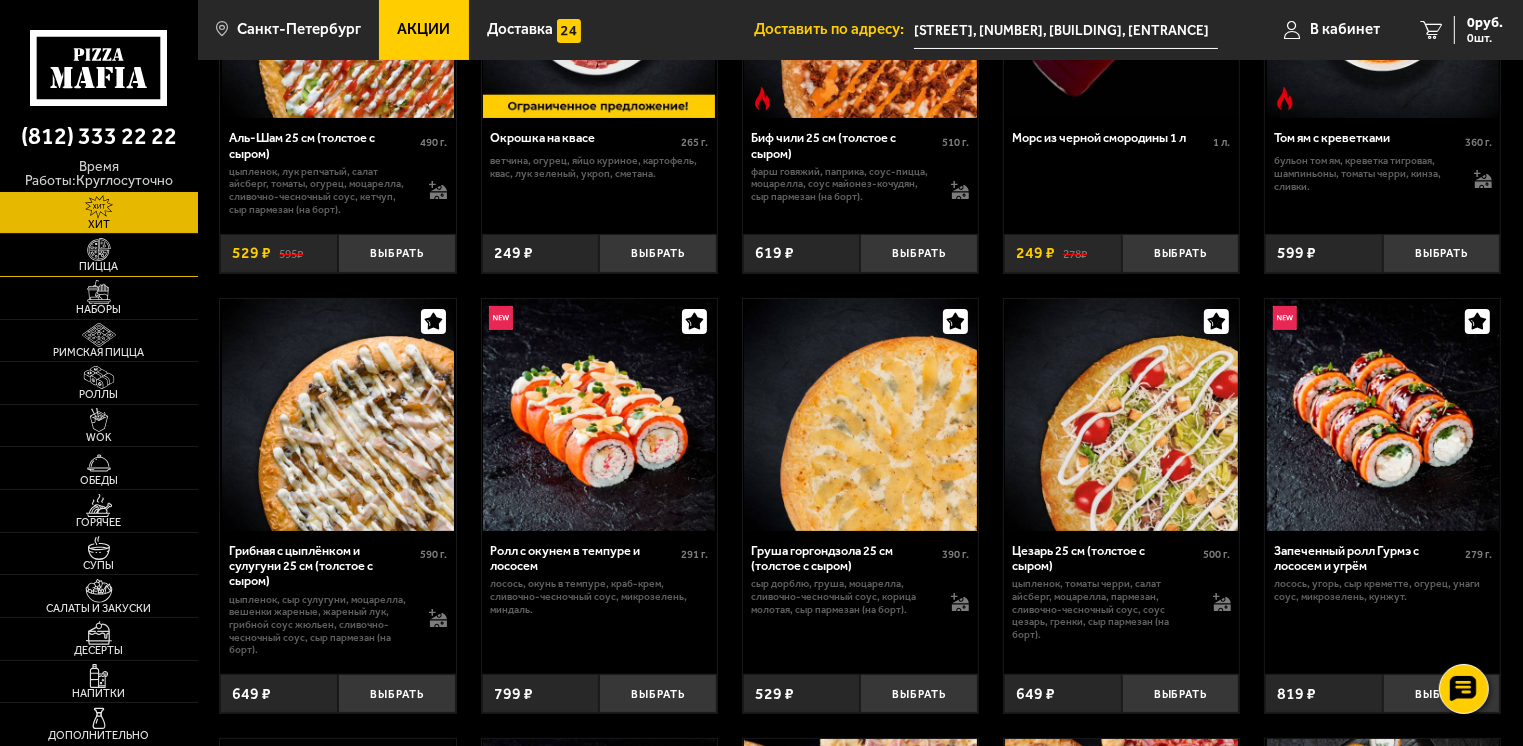 click at bounding box center [99, 250] 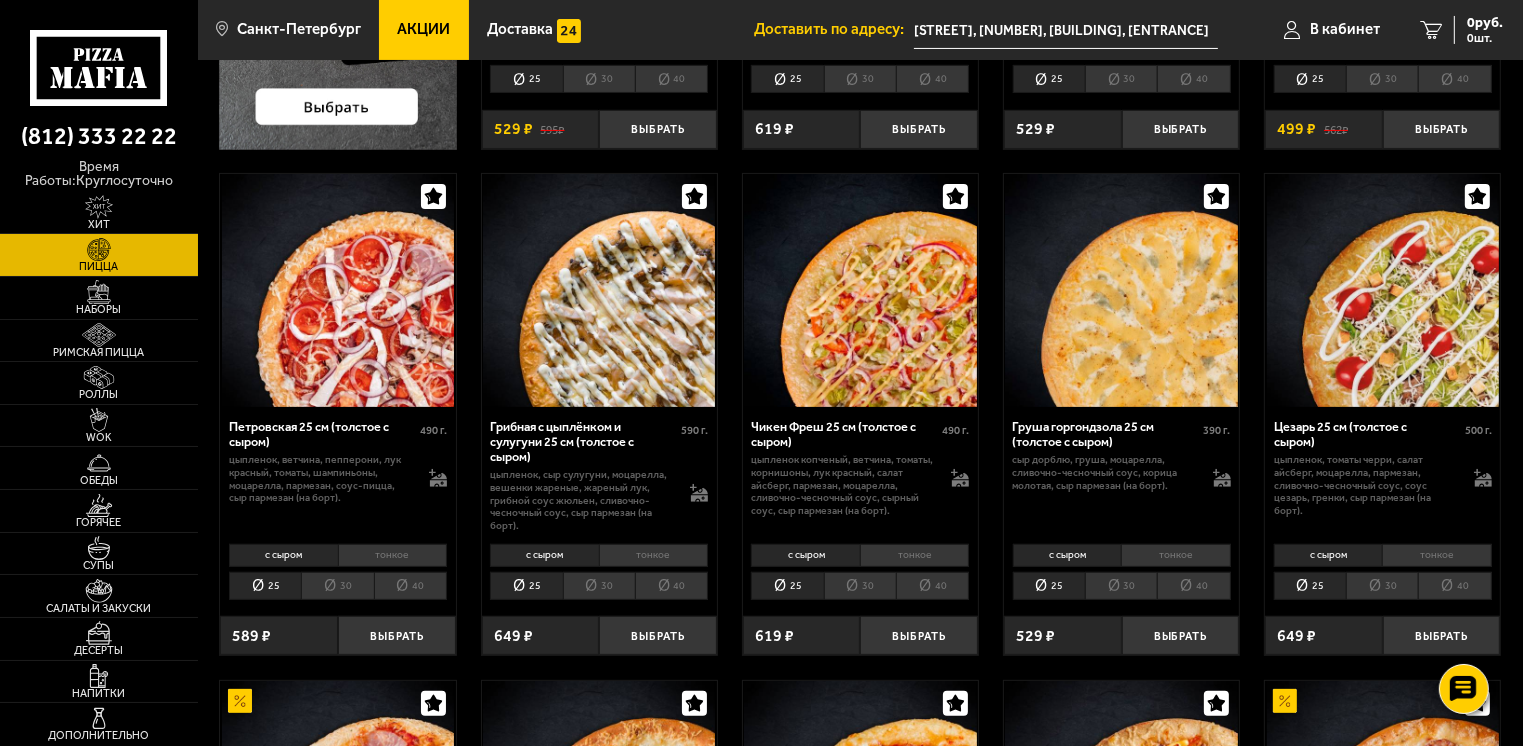 scroll, scrollTop: 500, scrollLeft: 0, axis: vertical 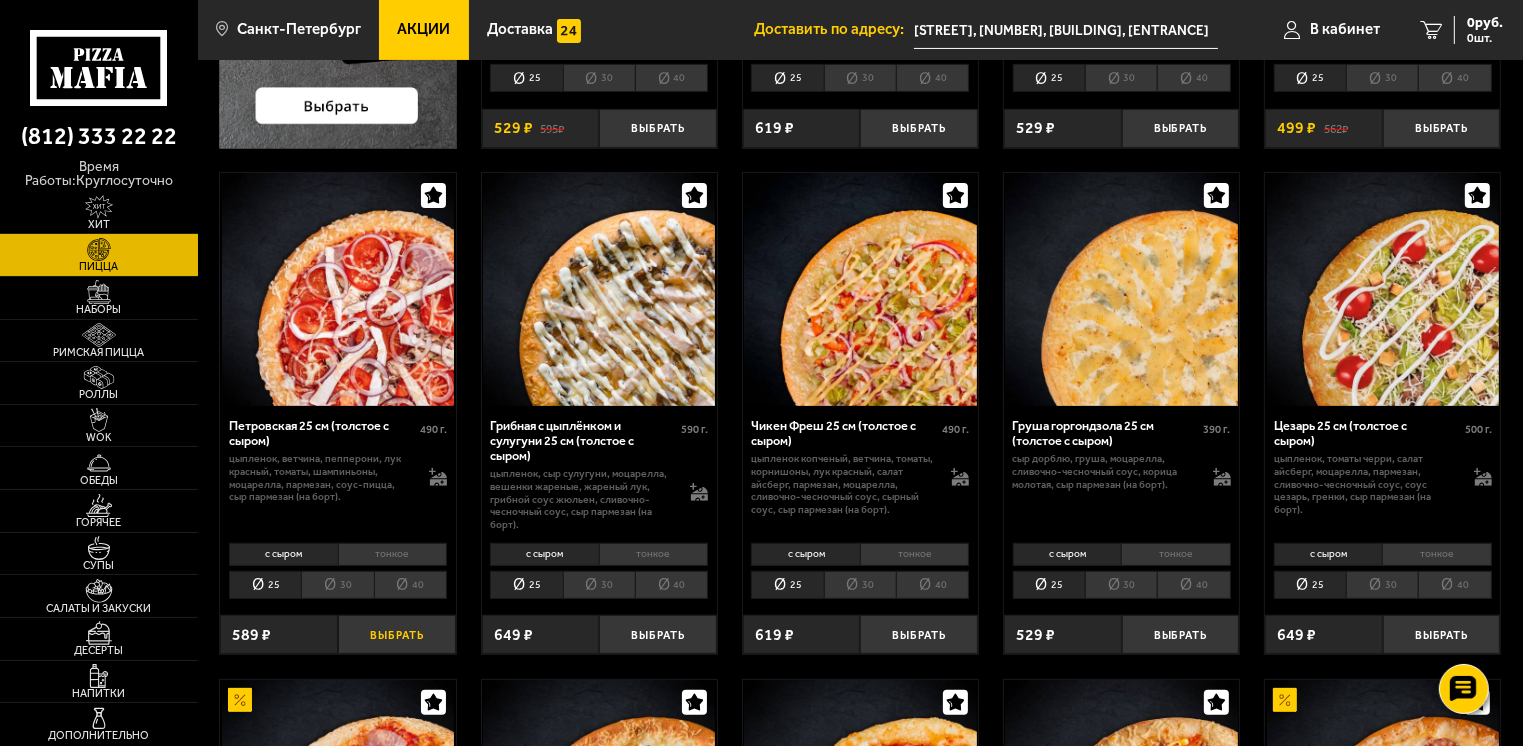 click on "Выбрать" at bounding box center [397, 634] 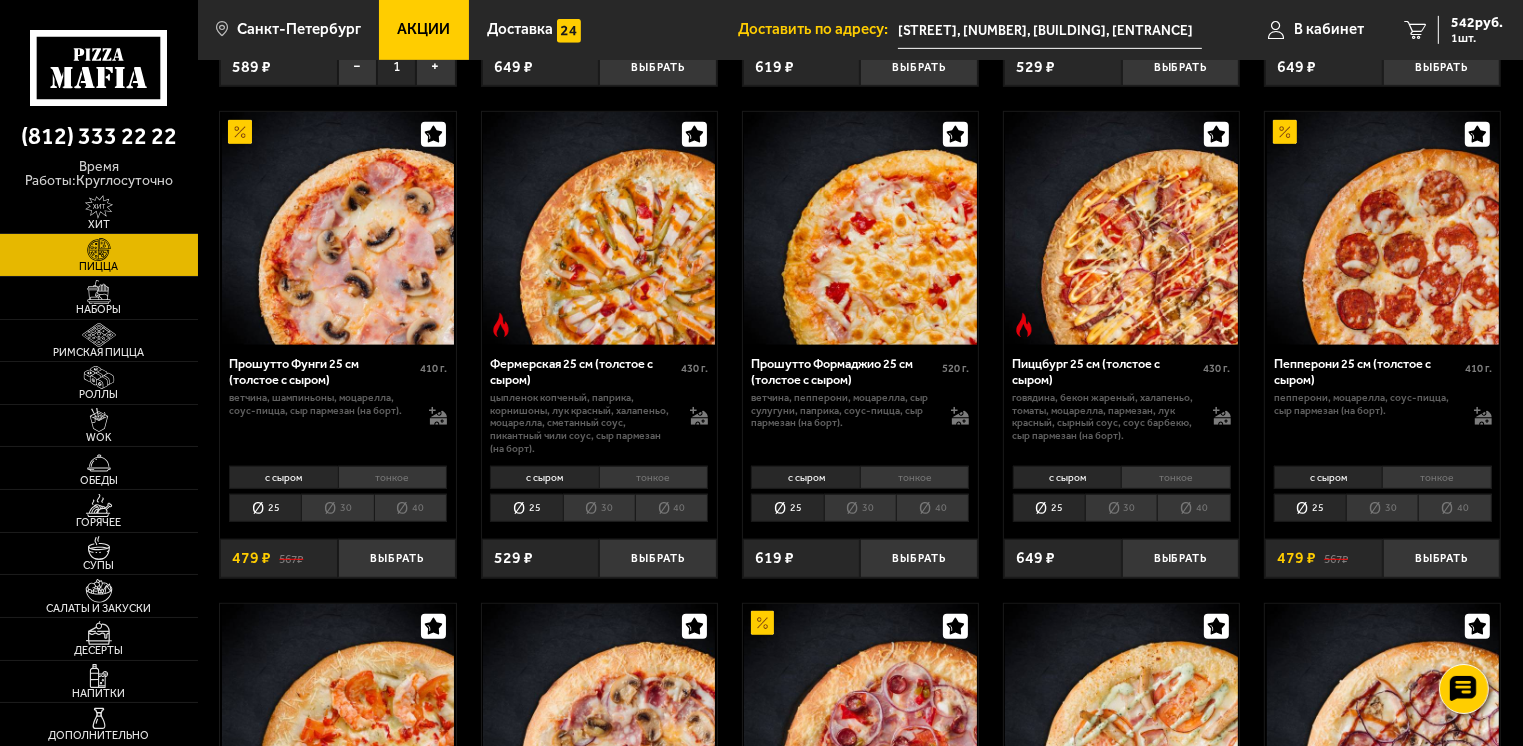 scroll, scrollTop: 1100, scrollLeft: 0, axis: vertical 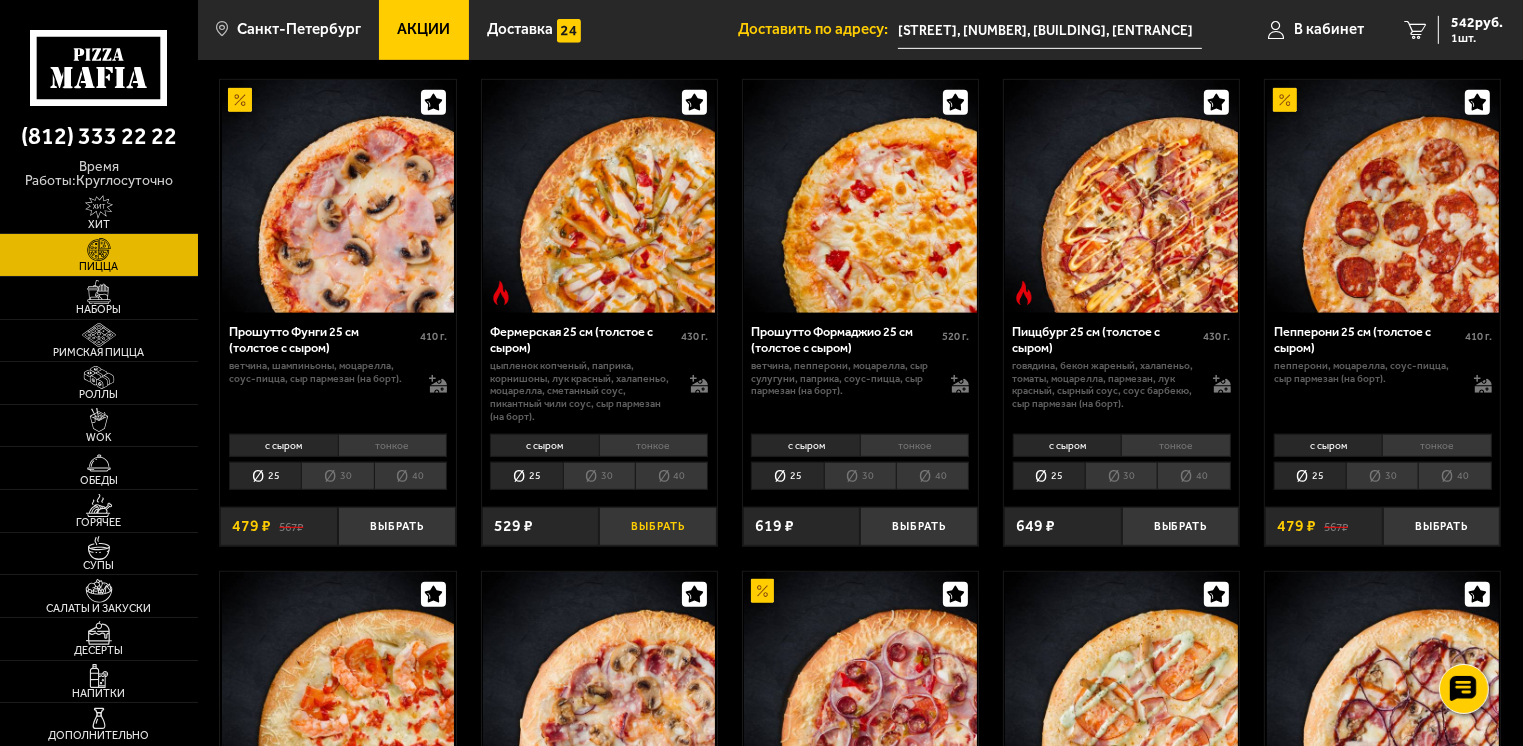 click on "Выбрать" at bounding box center [658, 526] 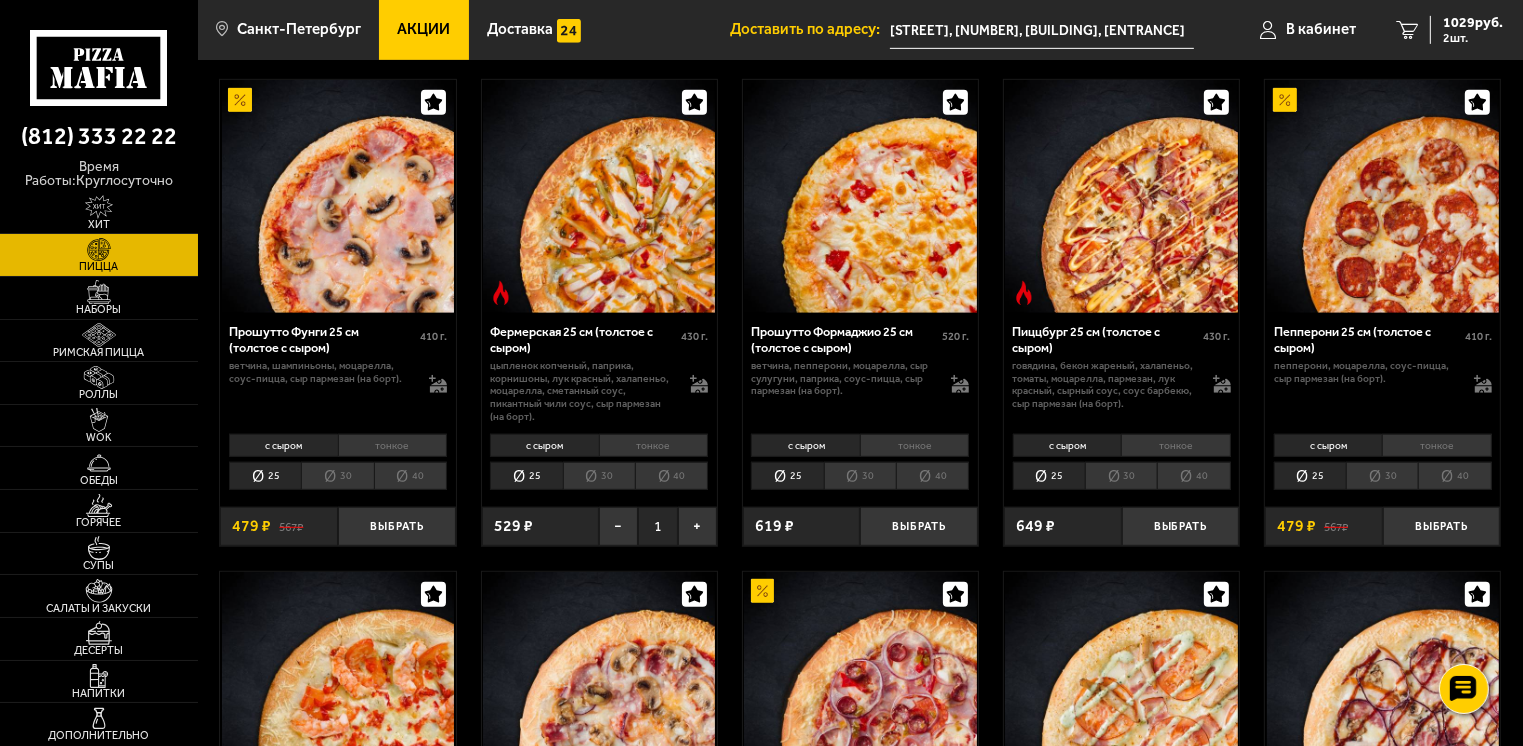 click on "[STREET], [NUMBER], [BUILDING], [ENTRANCE]" at bounding box center (1042, 30) 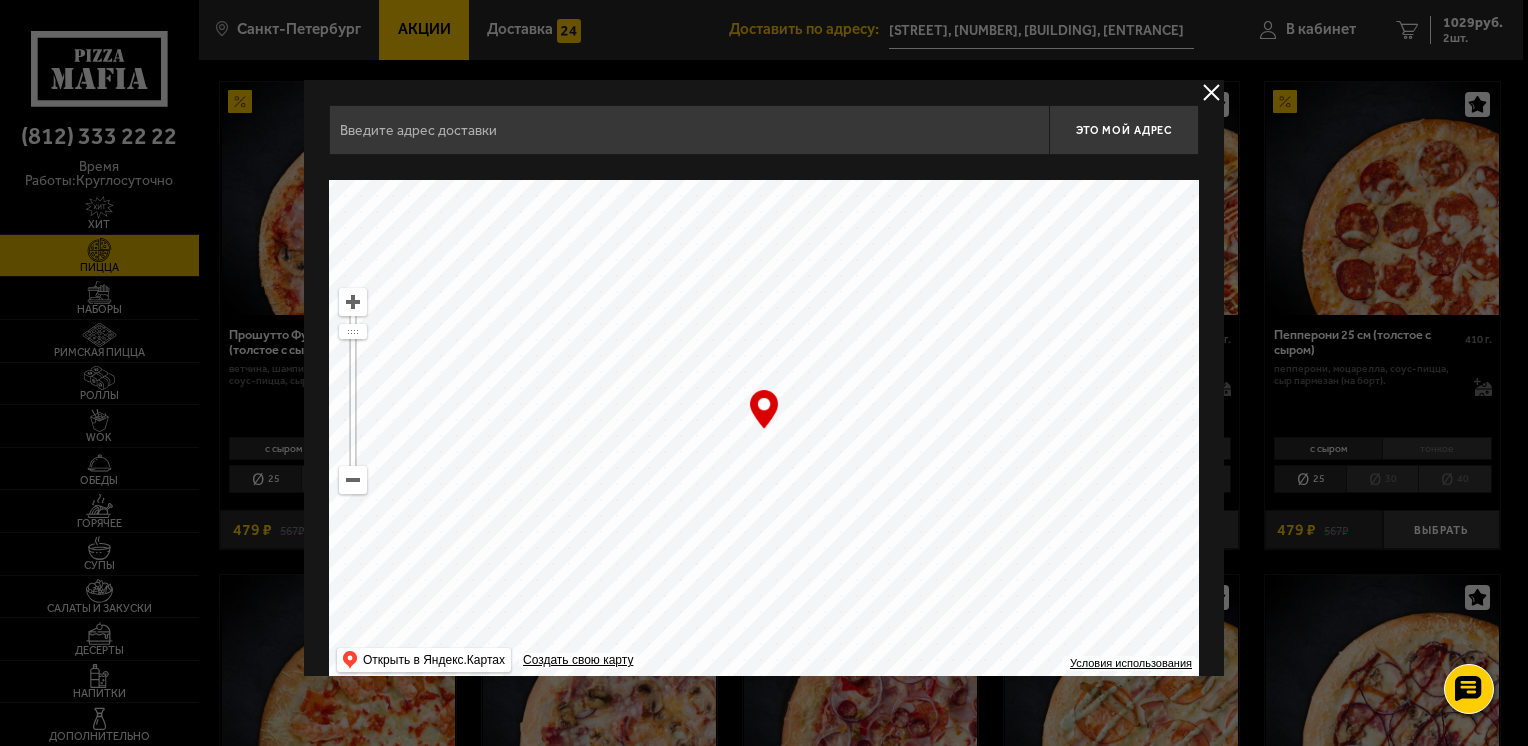 type on "[STREET], [NUMBER], [BUILDING]" 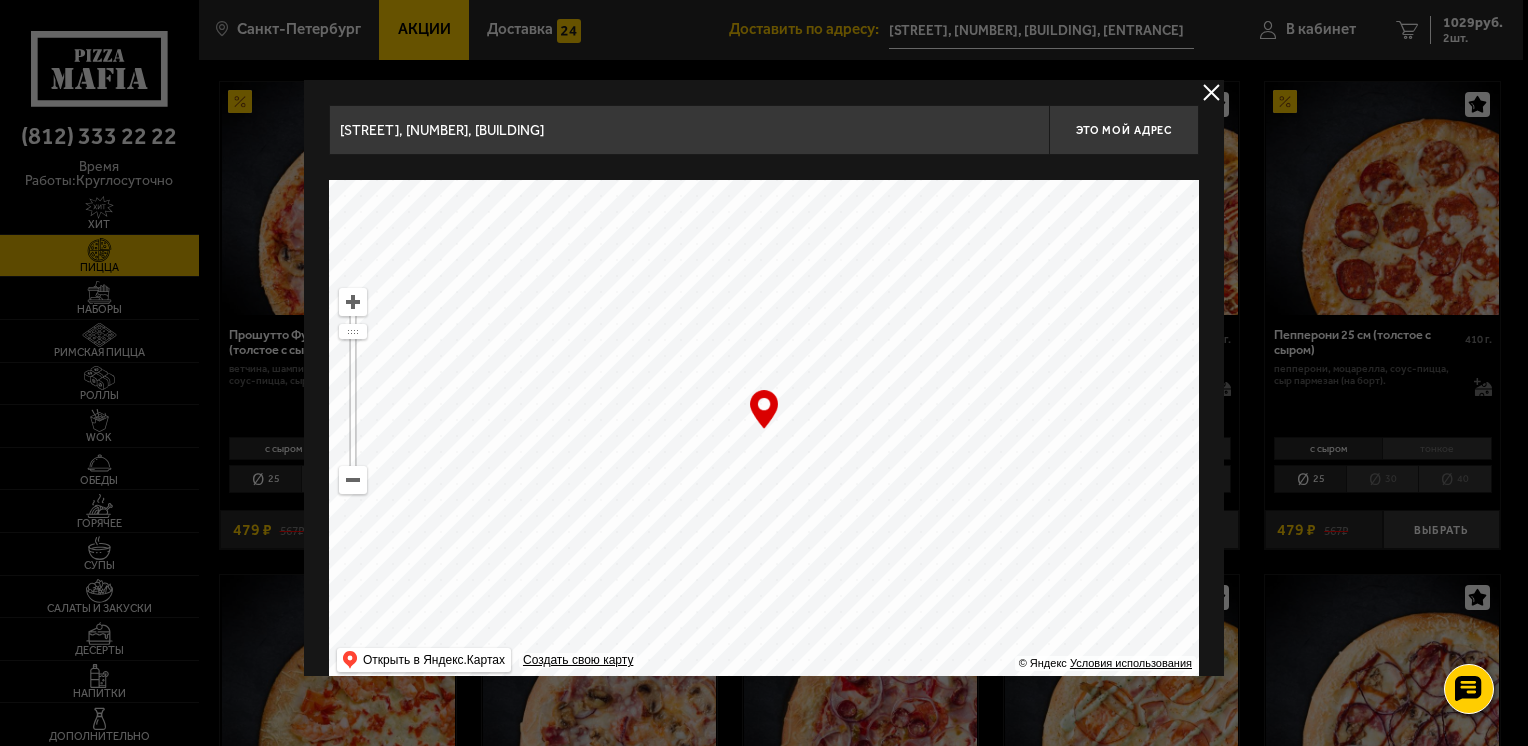 click at bounding box center (1211, 92) 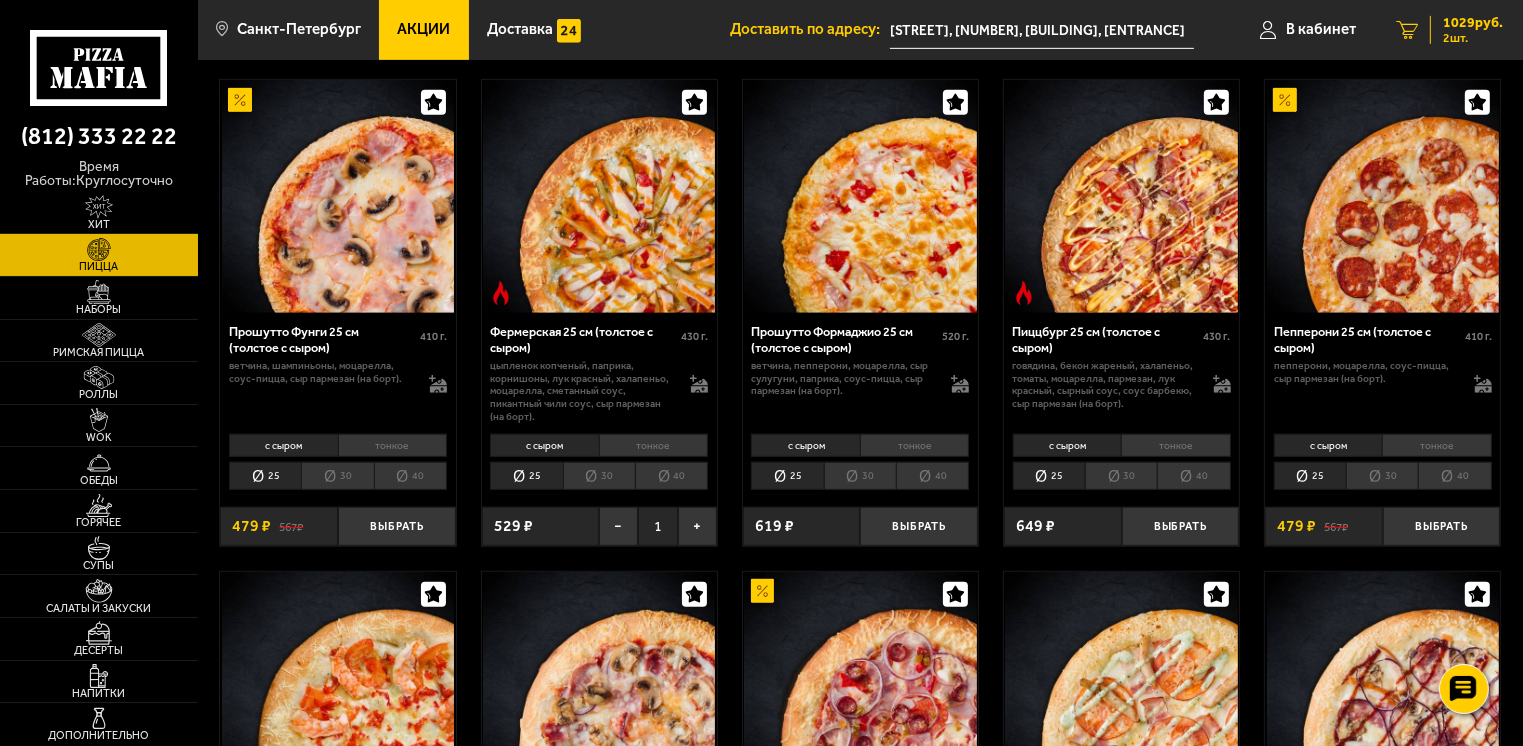 click on "1029  руб." at bounding box center [1473, 23] 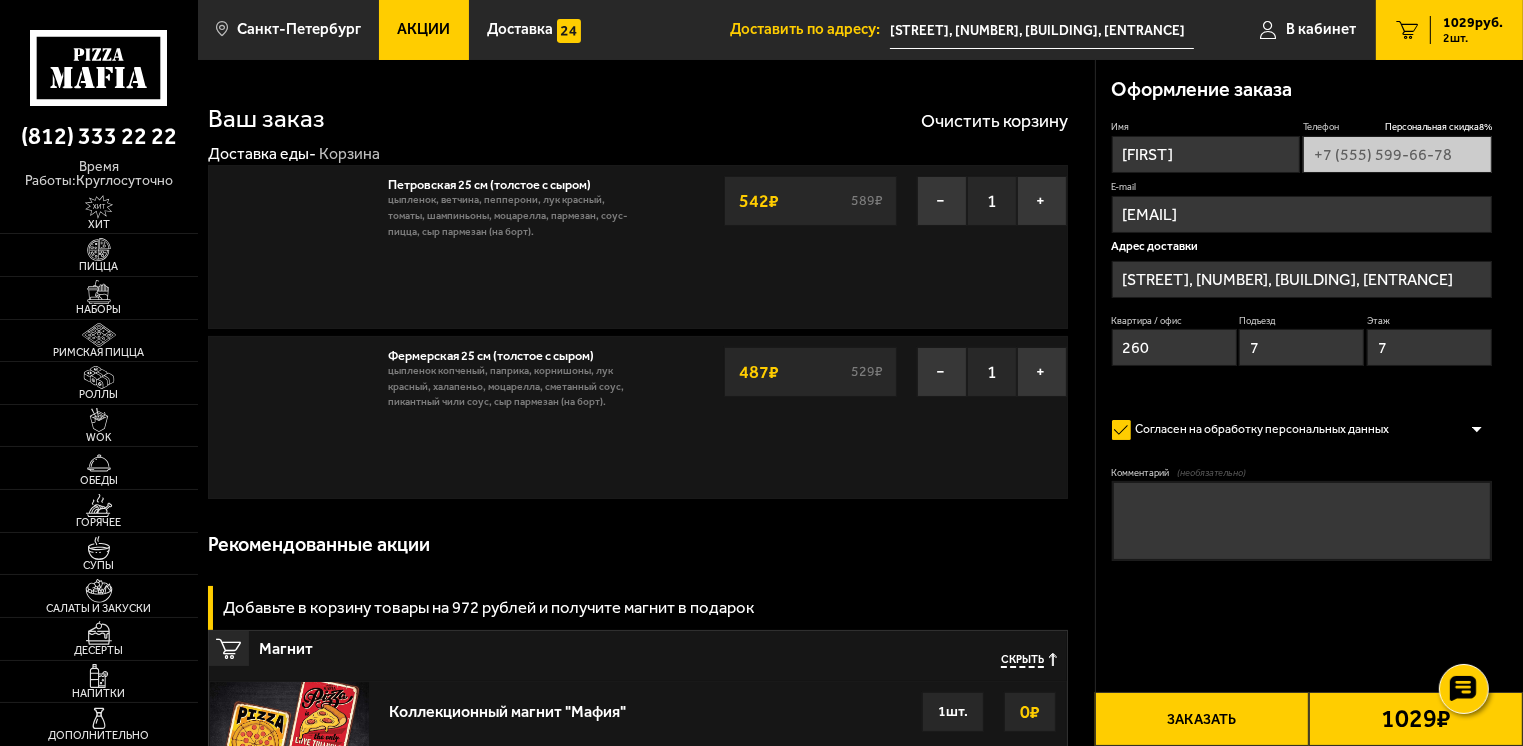 type on "[STREET], [NUMBER], [BUILDING]" 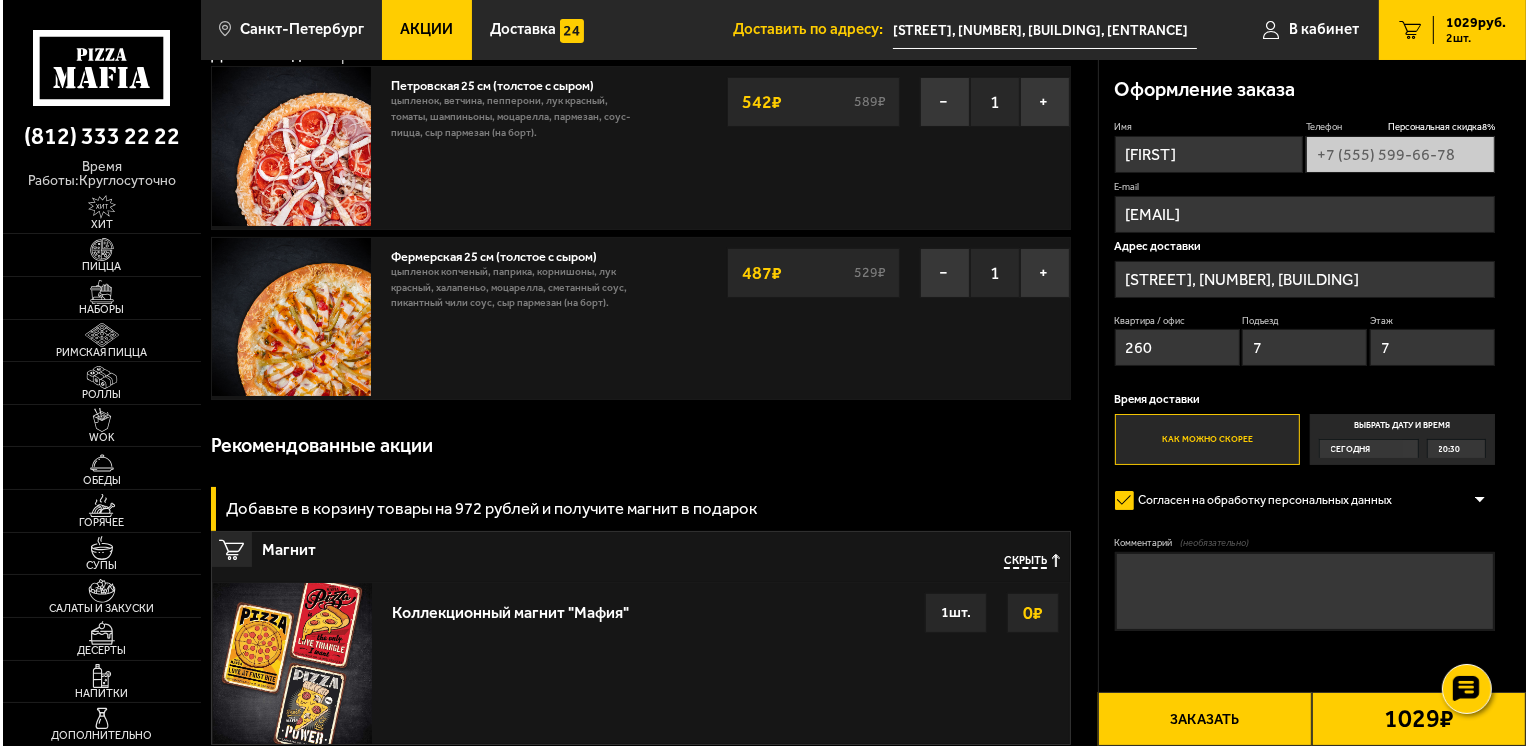 scroll, scrollTop: 100, scrollLeft: 0, axis: vertical 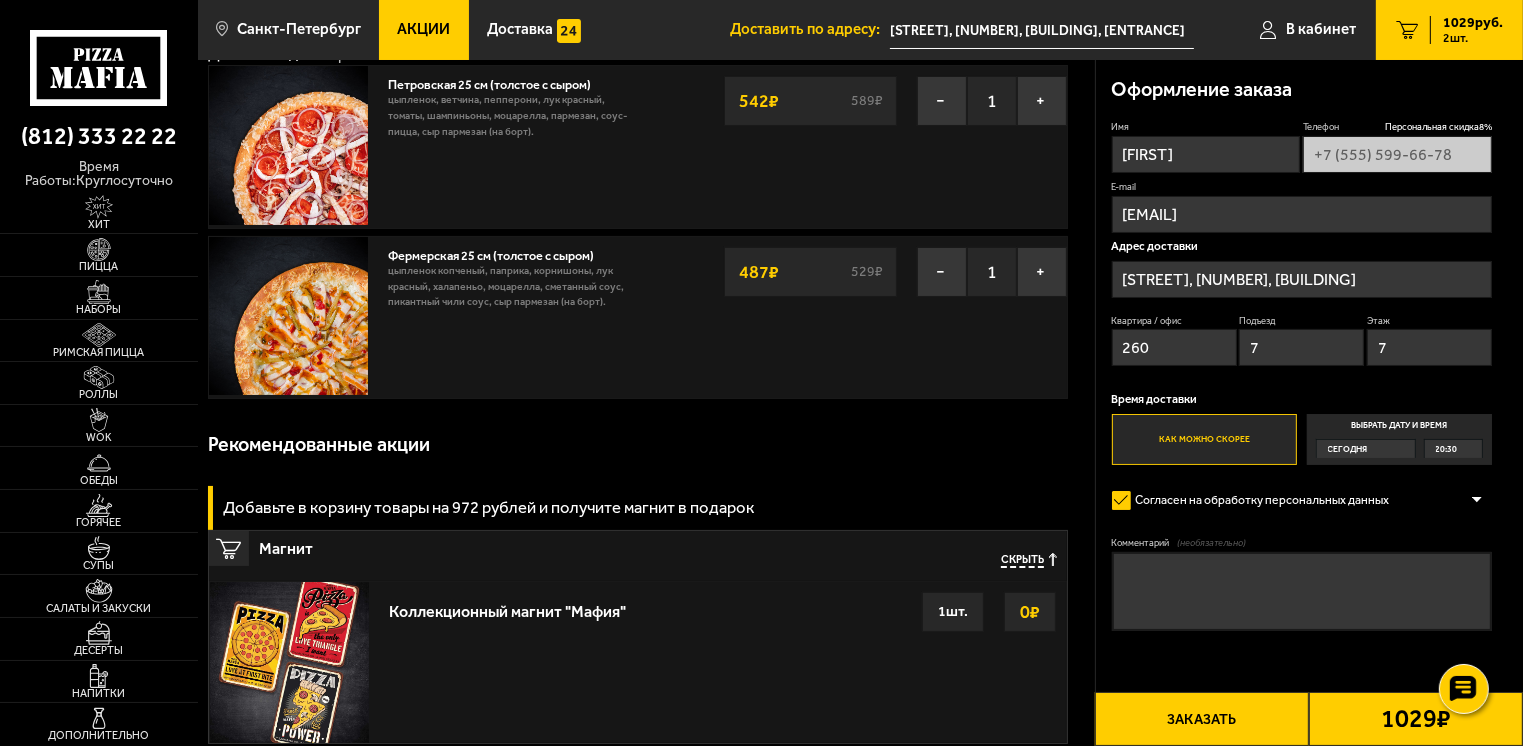 click on "Заказать" at bounding box center (1202, 719) 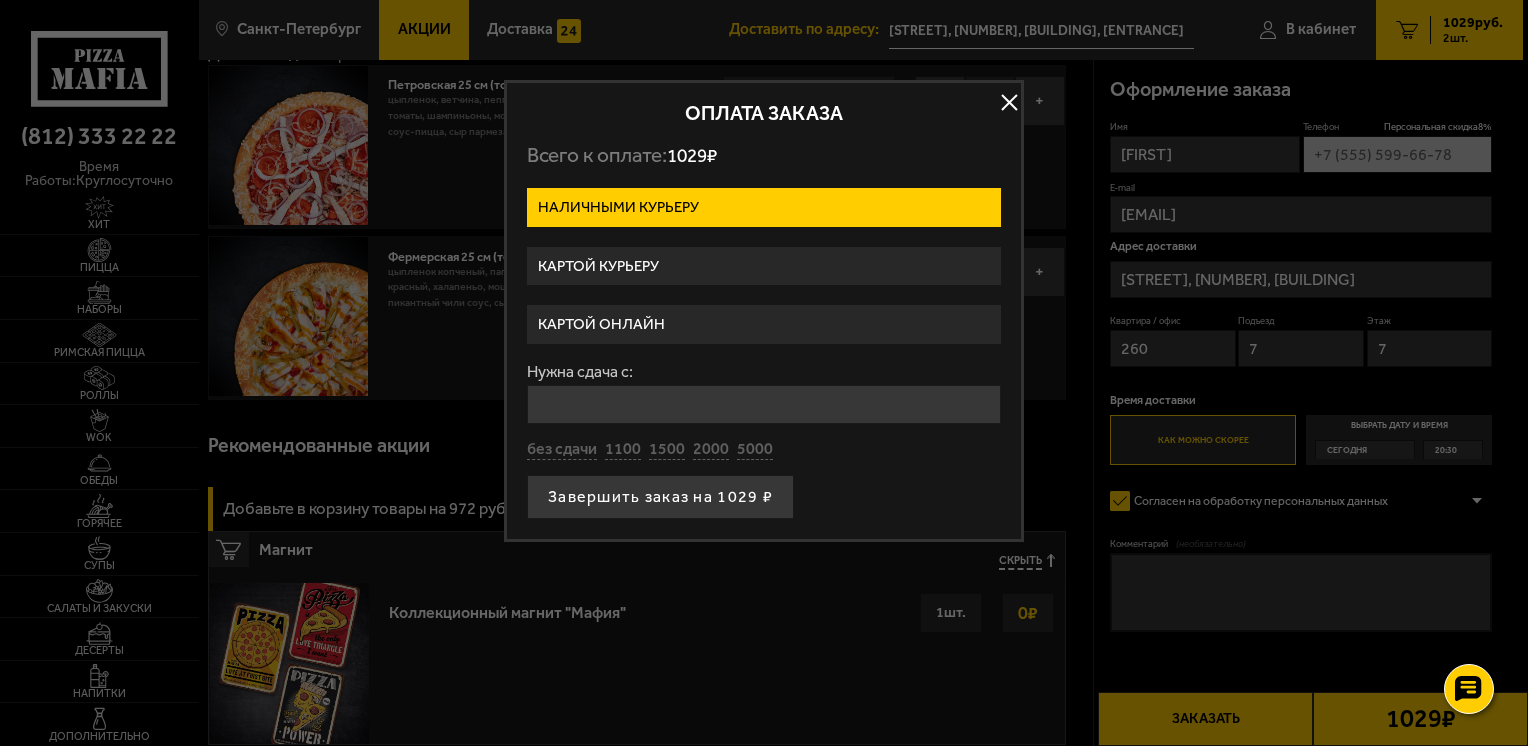 click on "Картой онлайн" at bounding box center (764, 324) 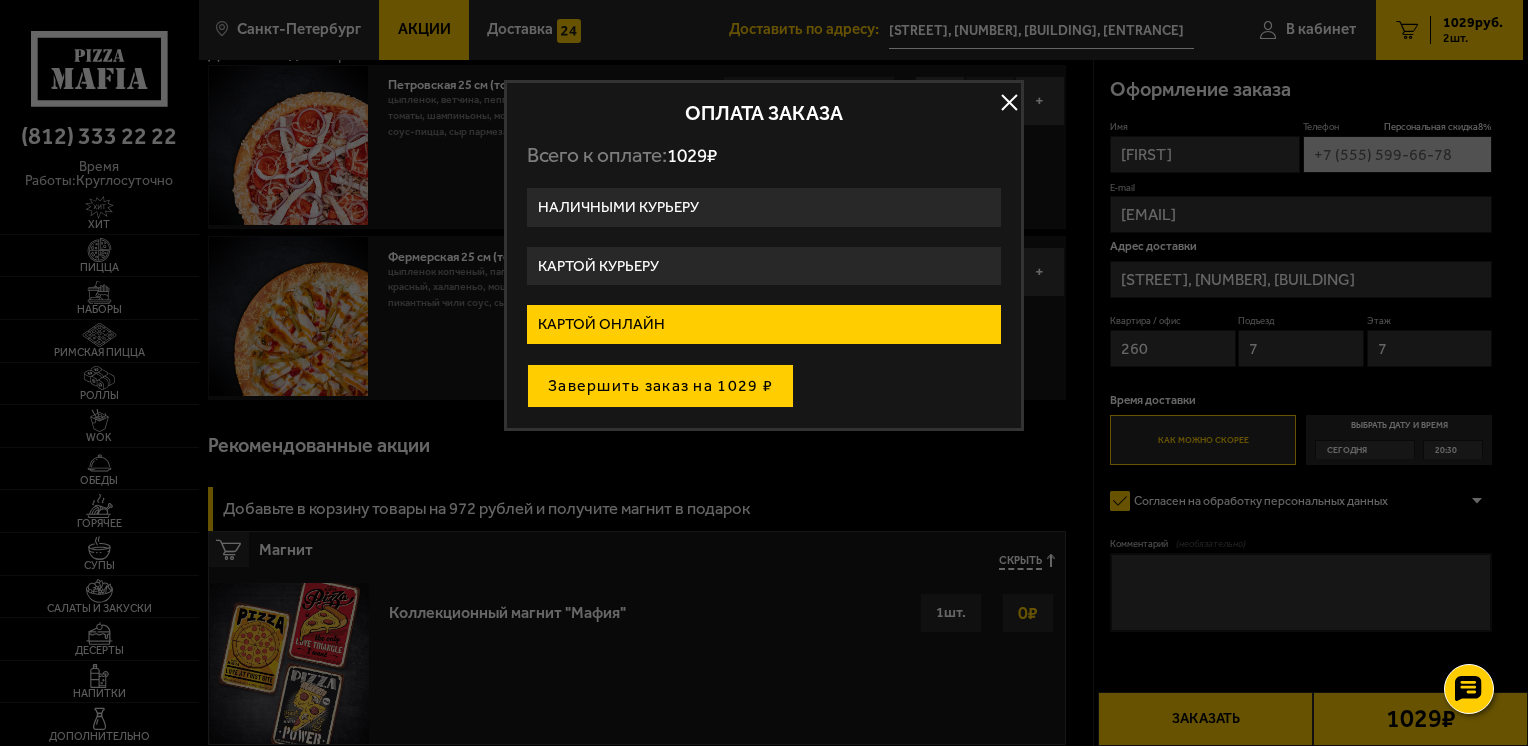 click on "Завершить заказ на 1029 ₽" at bounding box center [660, 386] 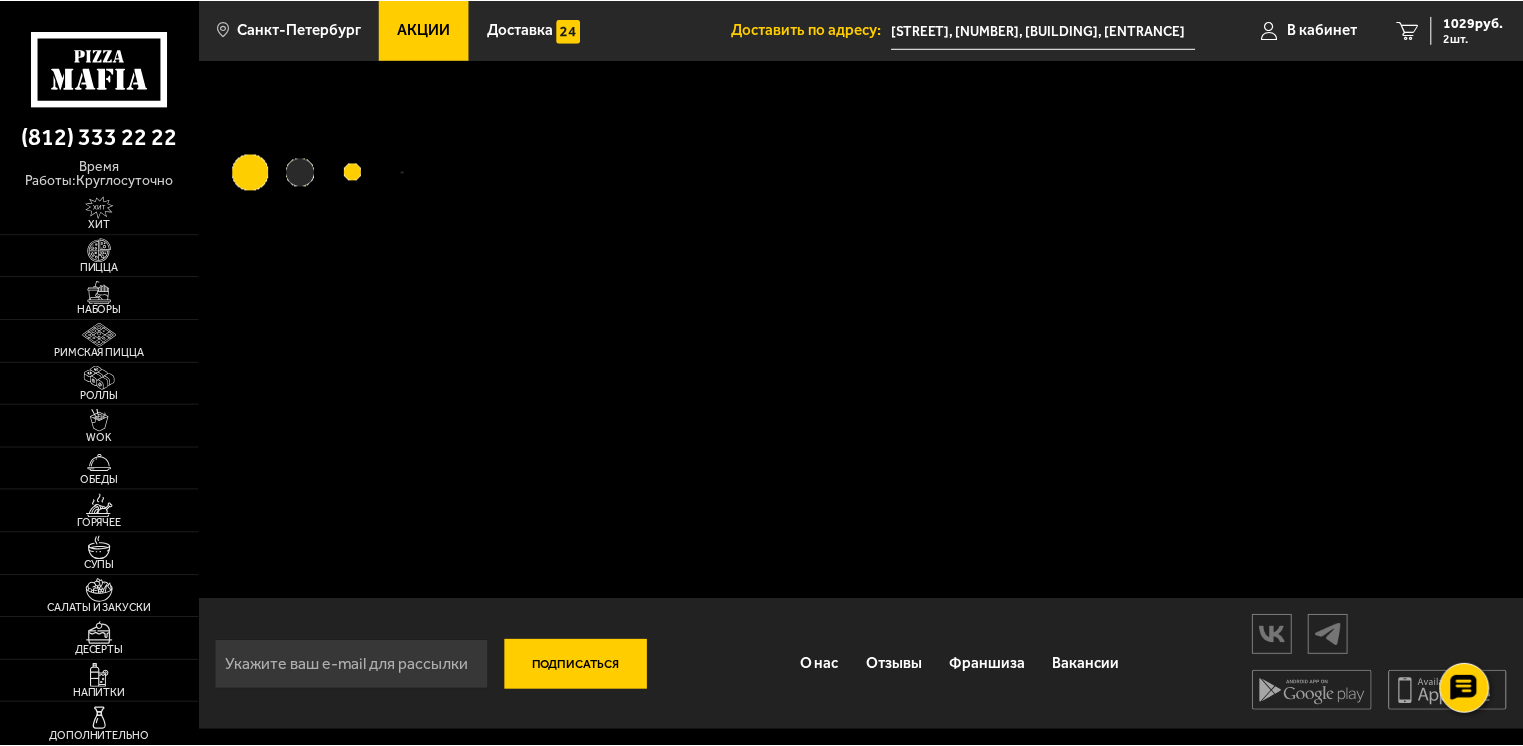 scroll, scrollTop: 0, scrollLeft: 0, axis: both 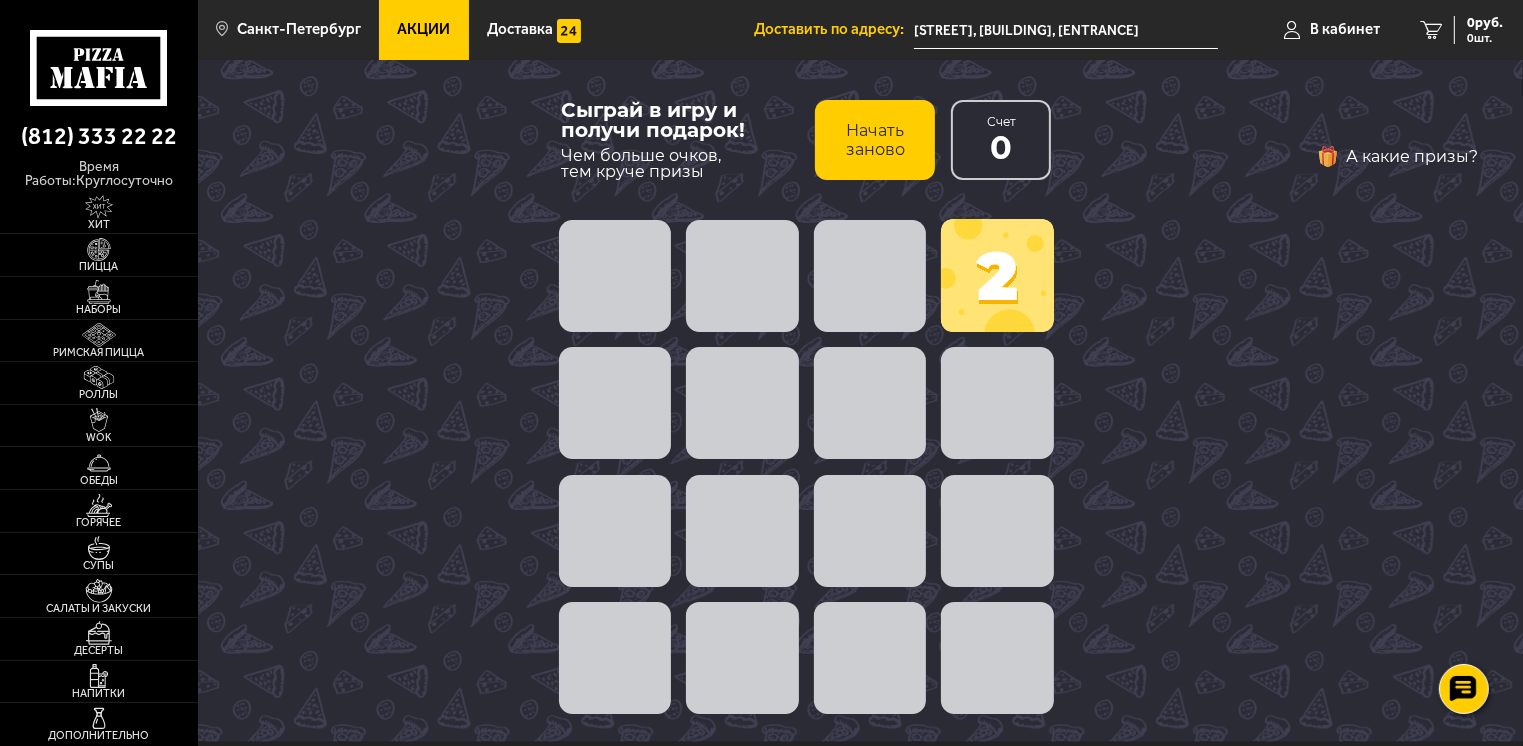 click at bounding box center (742, 531) 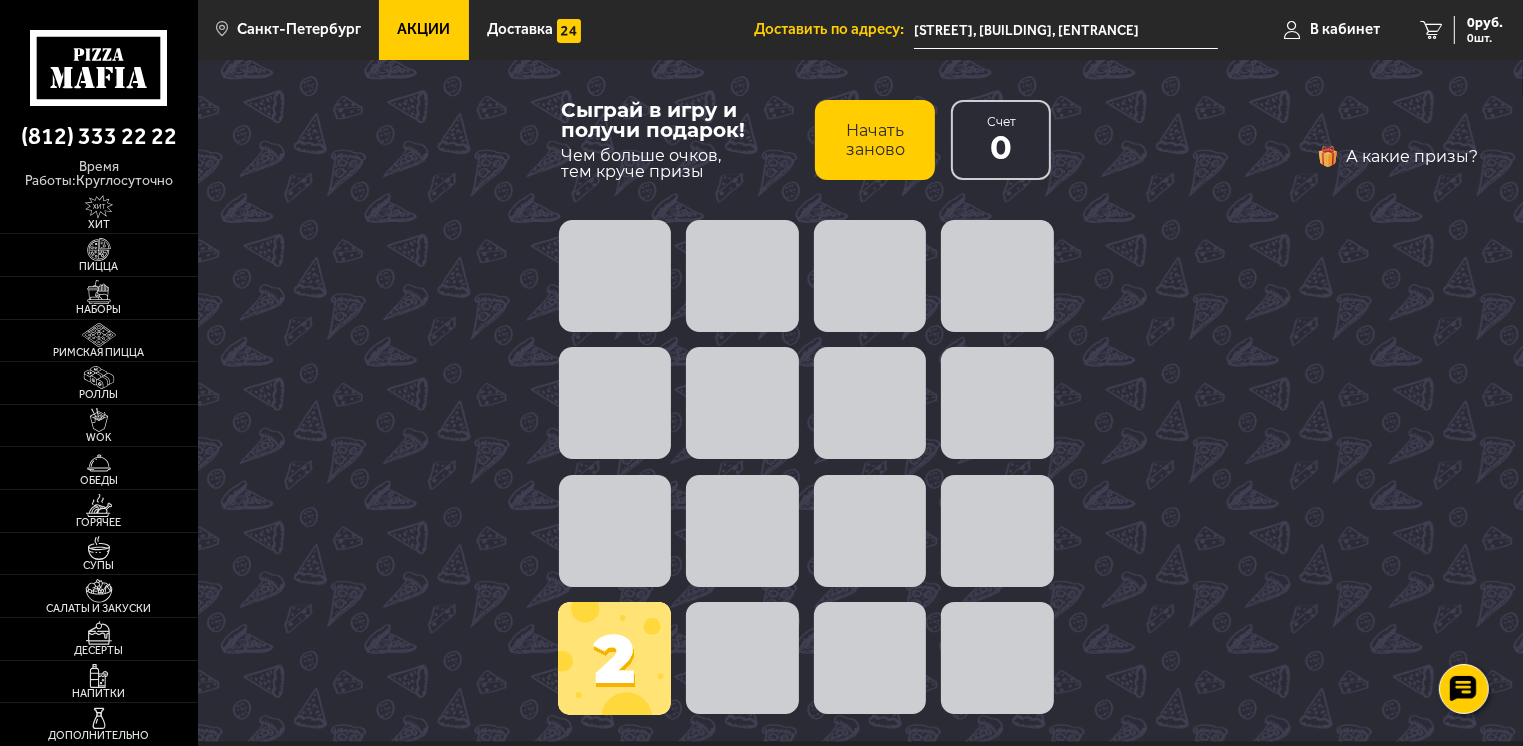 click at bounding box center (614, 658) 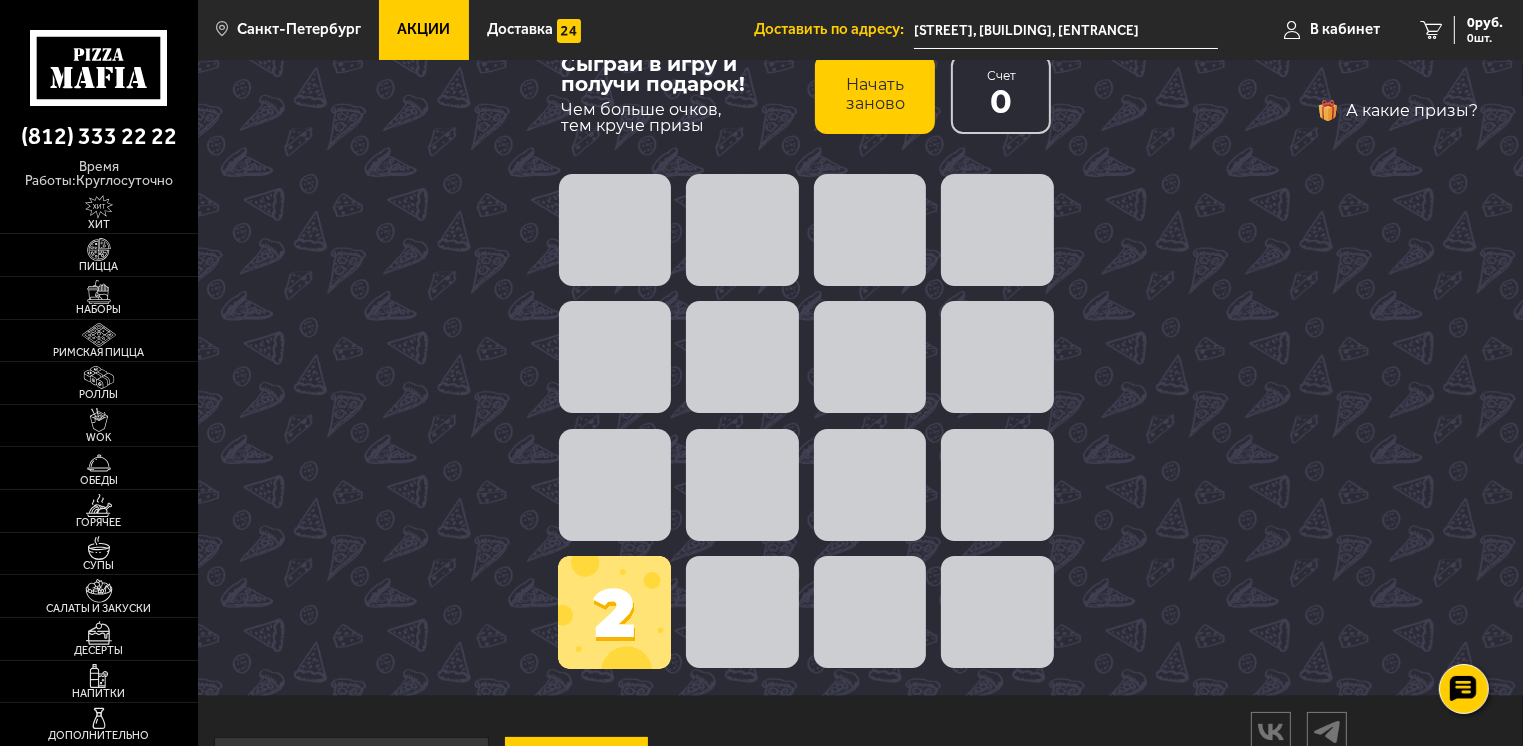 scroll, scrollTop: 42, scrollLeft: 0, axis: vertical 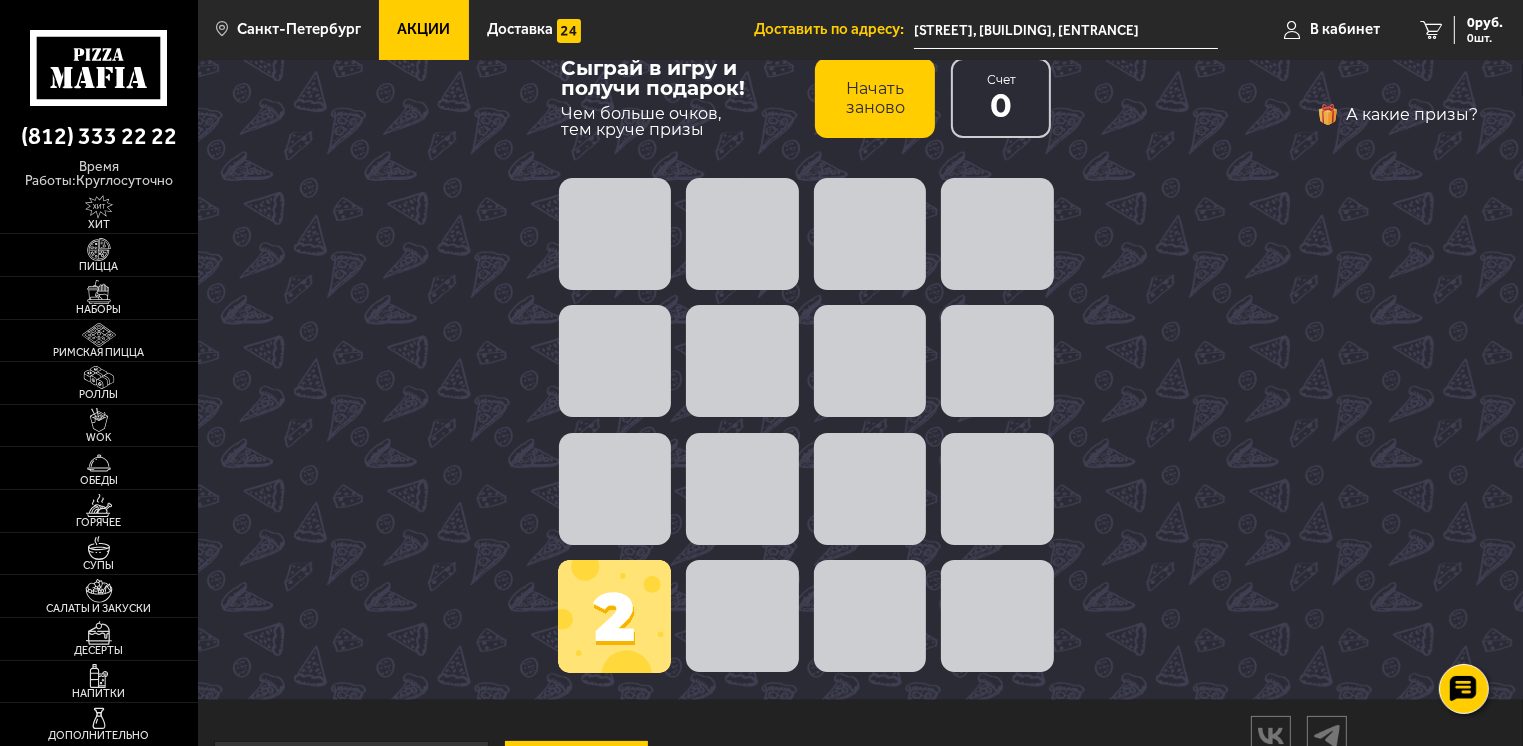 click at bounding box center (614, 616) 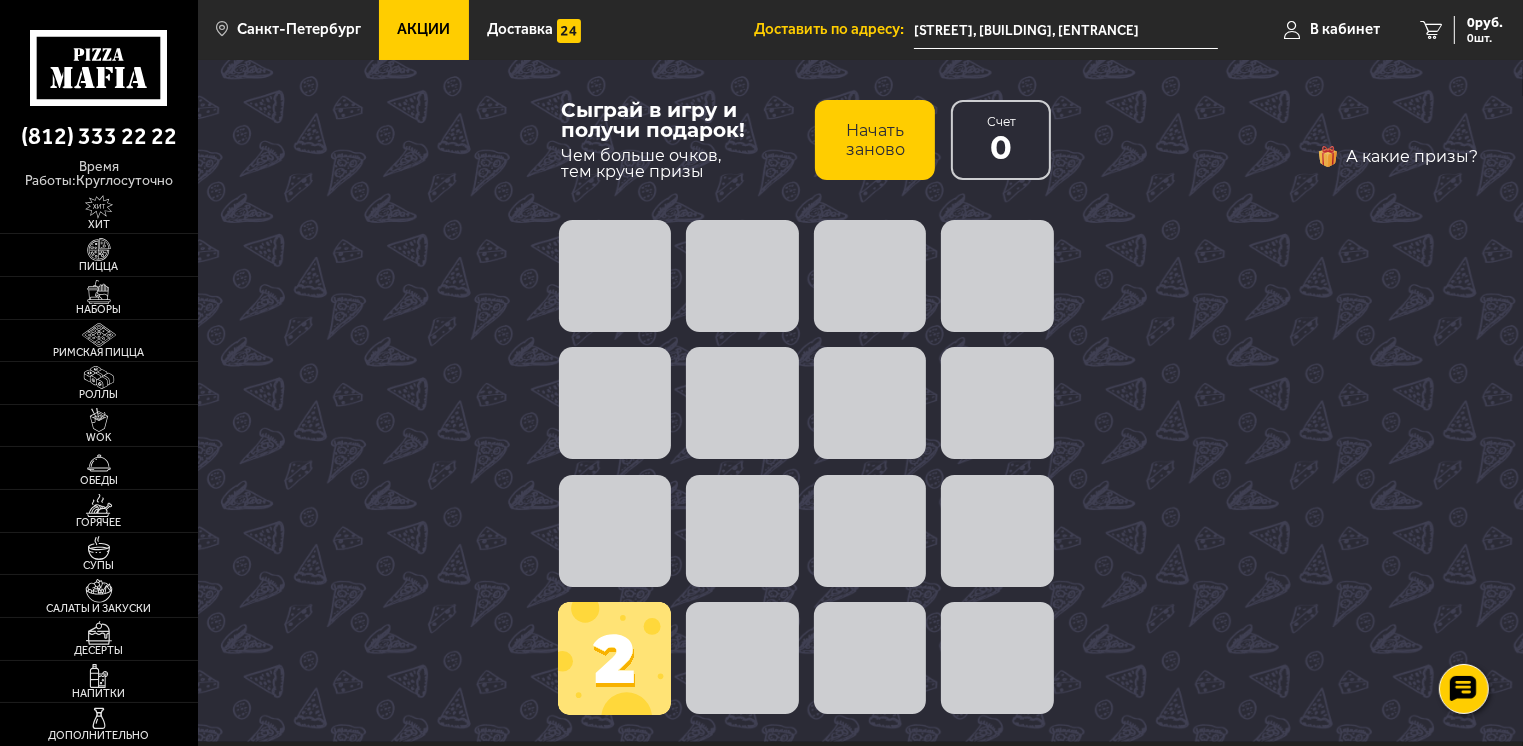 scroll, scrollTop: 0, scrollLeft: 0, axis: both 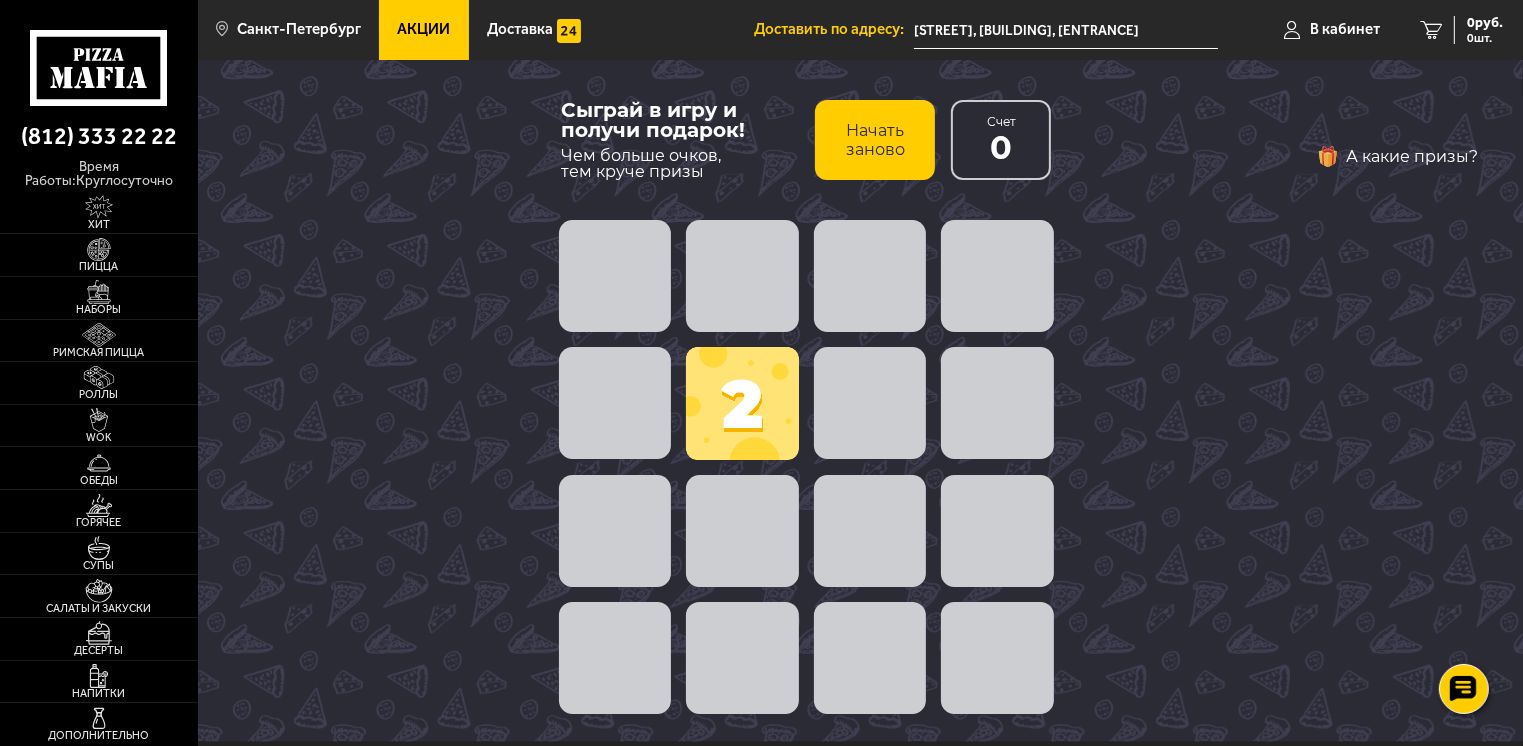 click at bounding box center (742, 403) 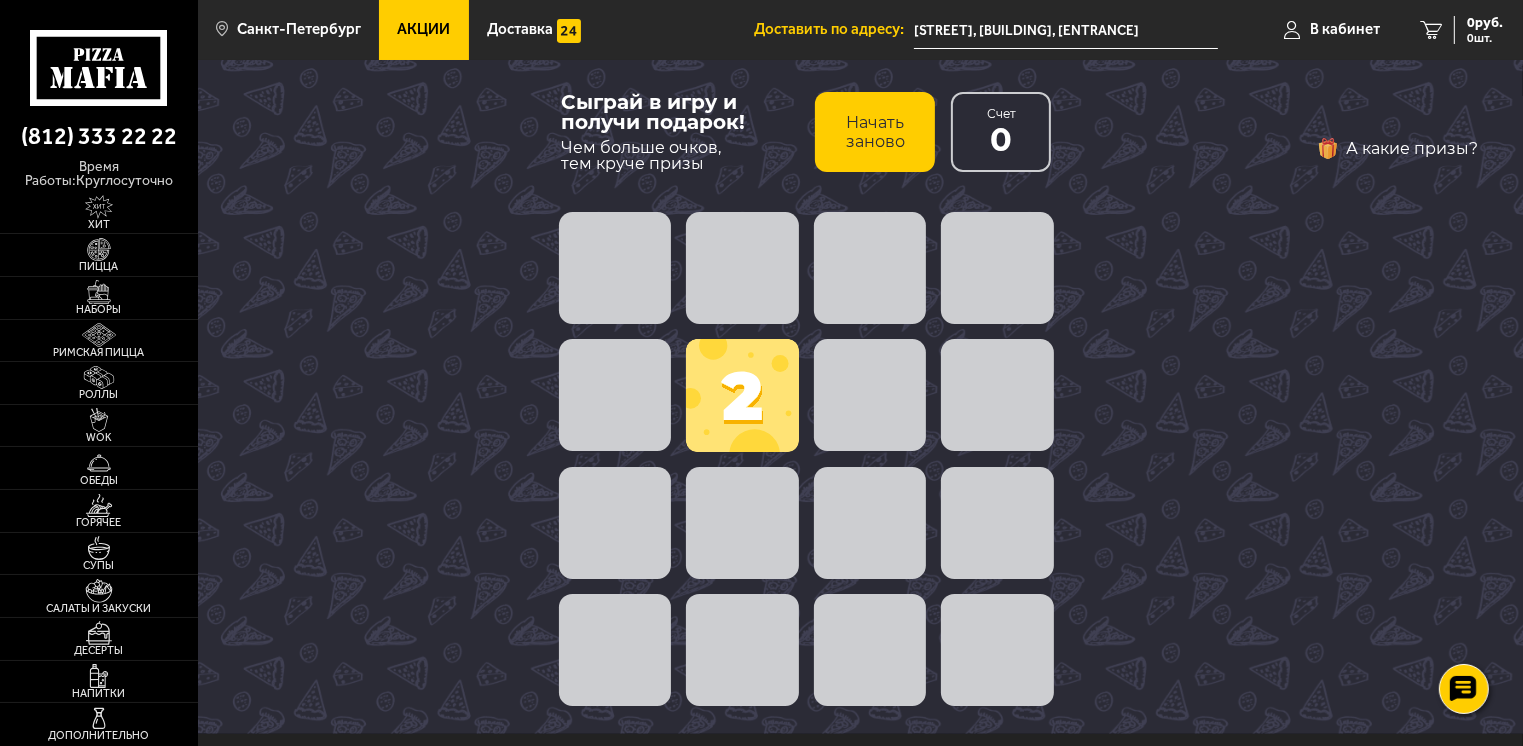scroll, scrollTop: 0, scrollLeft: 0, axis: both 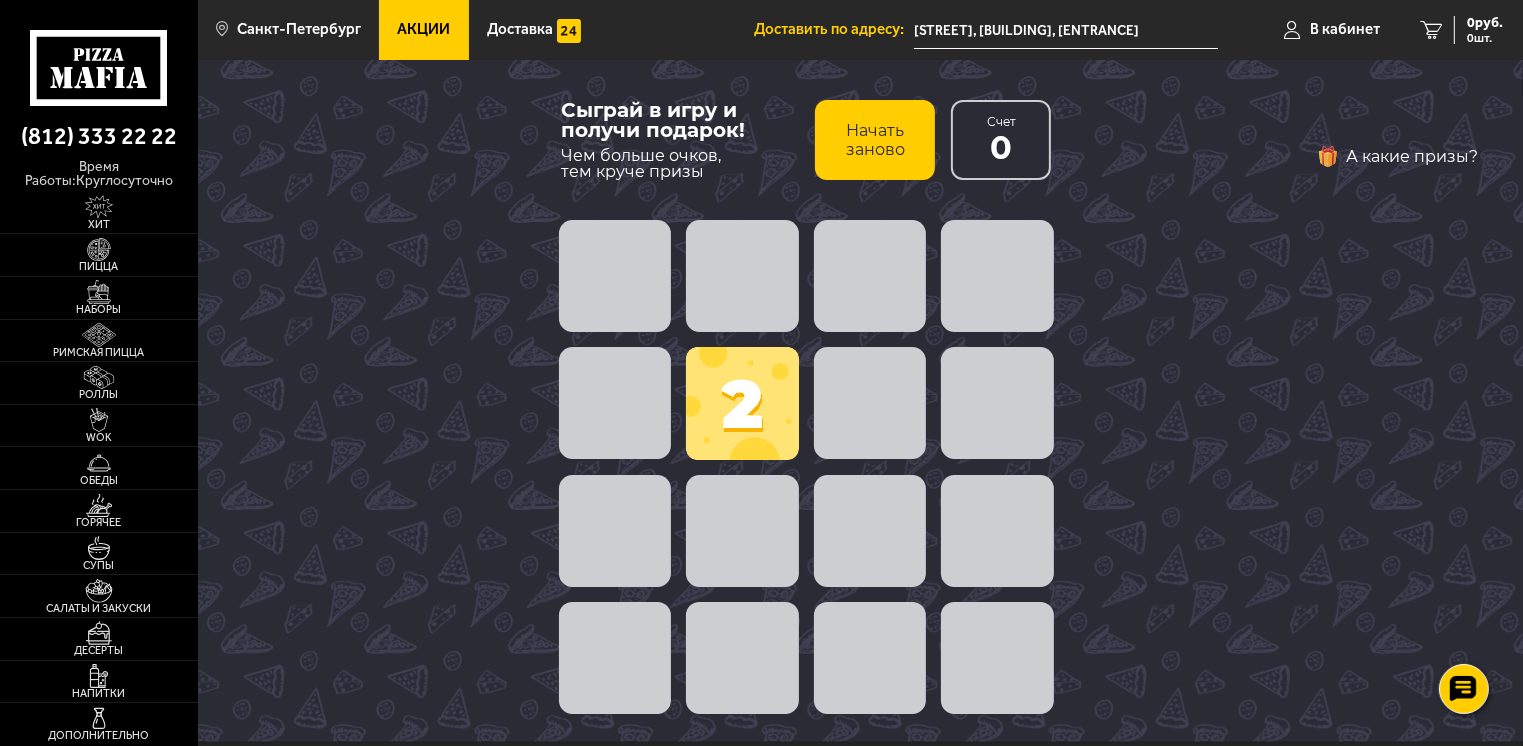 drag, startPoint x: 723, startPoint y: 409, endPoint x: 833, endPoint y: 415, distance: 110.16351 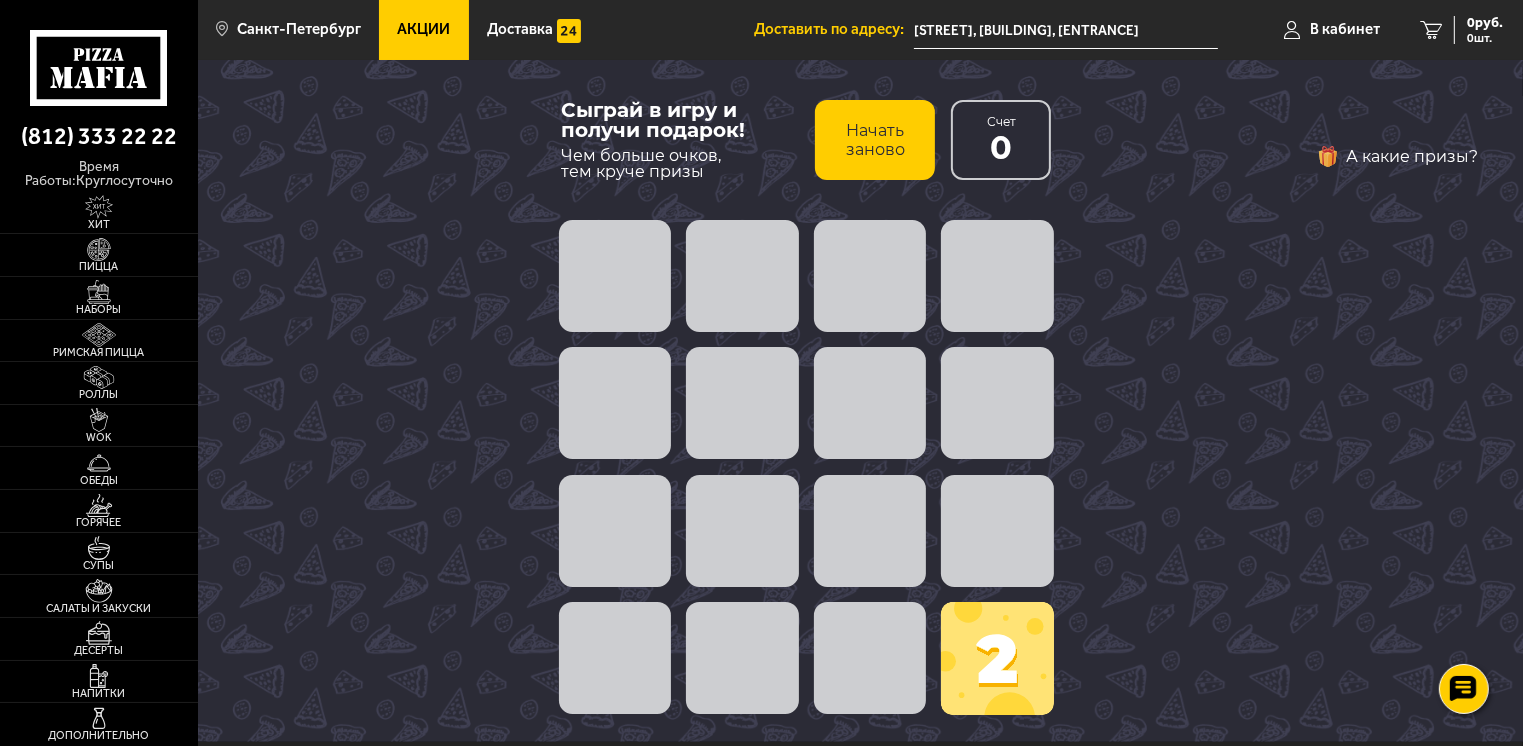 click at bounding box center (997, 658) 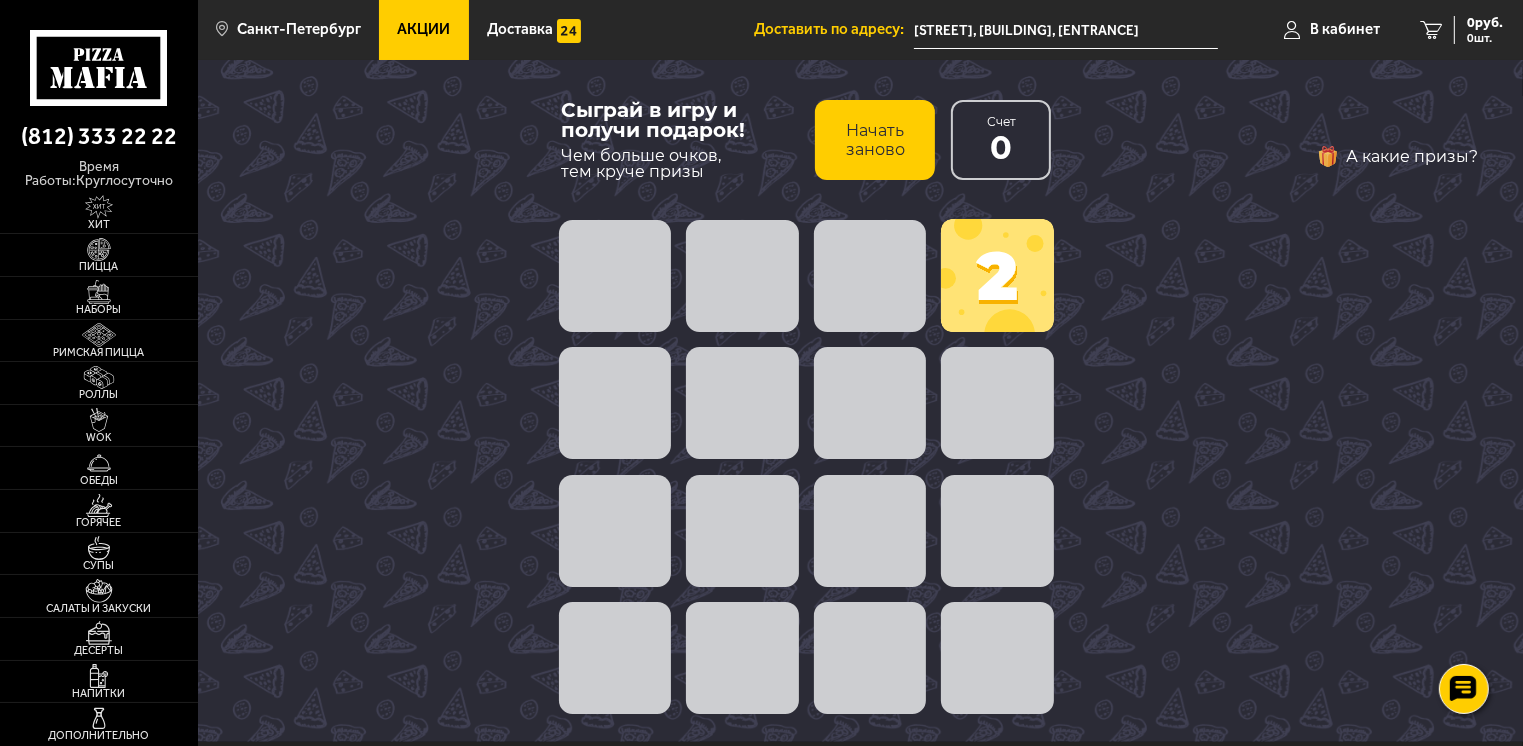 click at bounding box center [997, 275] 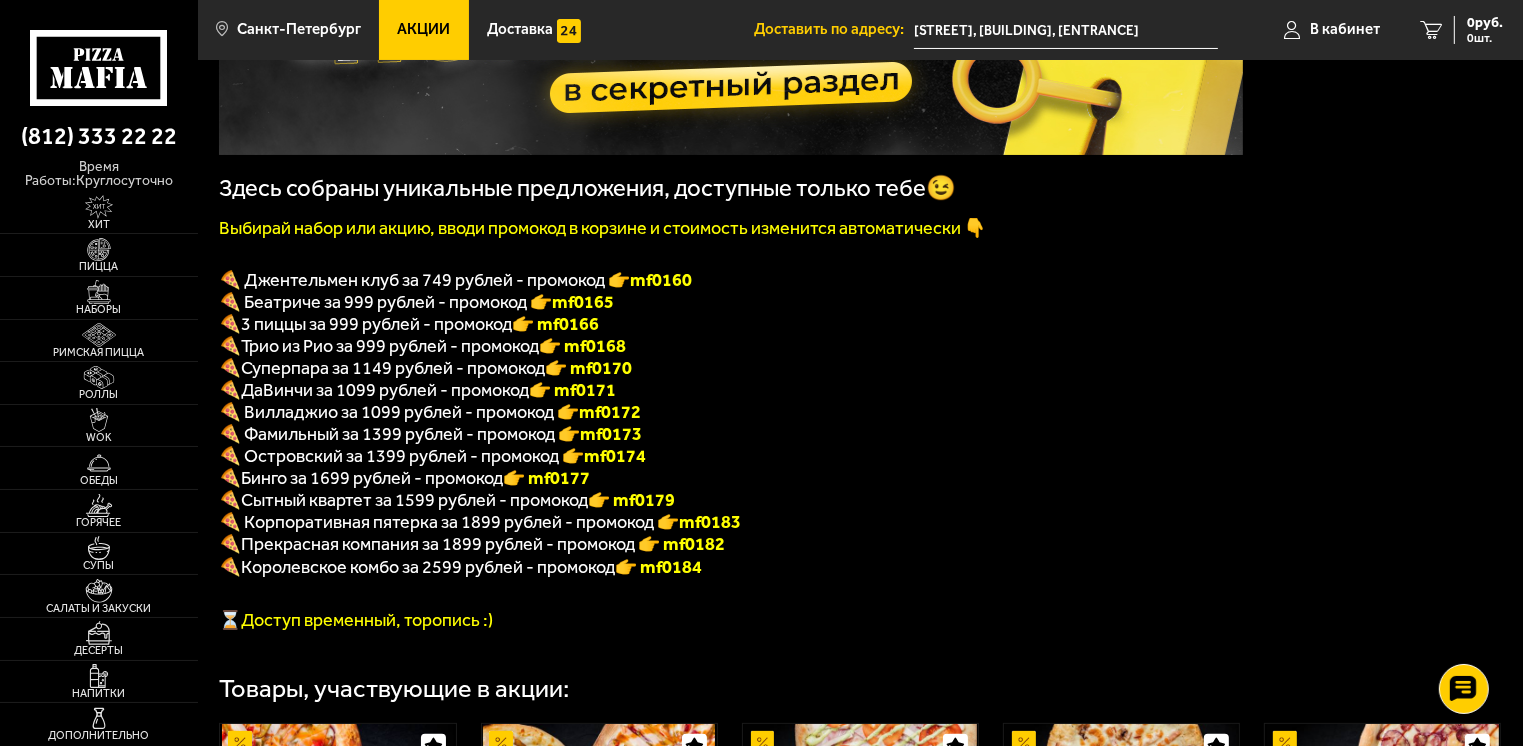scroll, scrollTop: 0, scrollLeft: 0, axis: both 